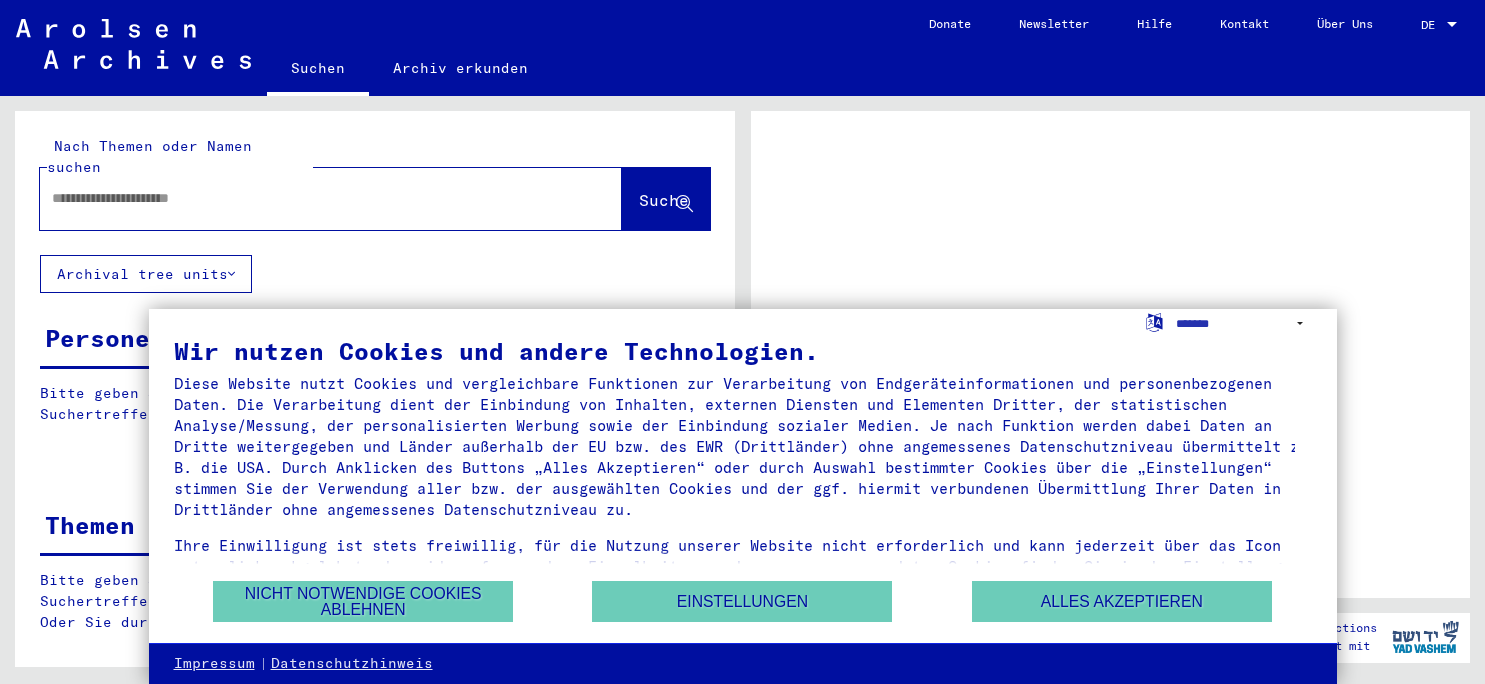 click on "Alles akzeptieren" at bounding box center [1122, 601] 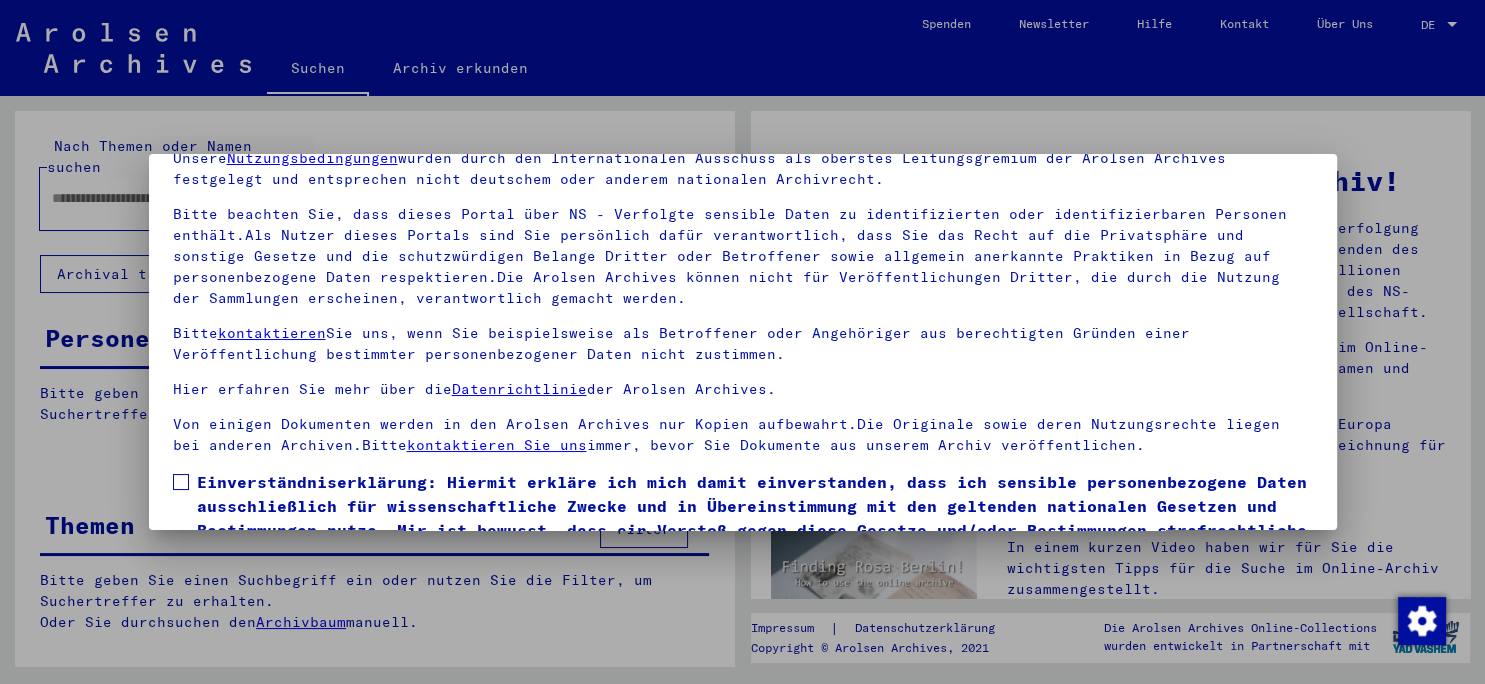 scroll, scrollTop: 168, scrollLeft: 0, axis: vertical 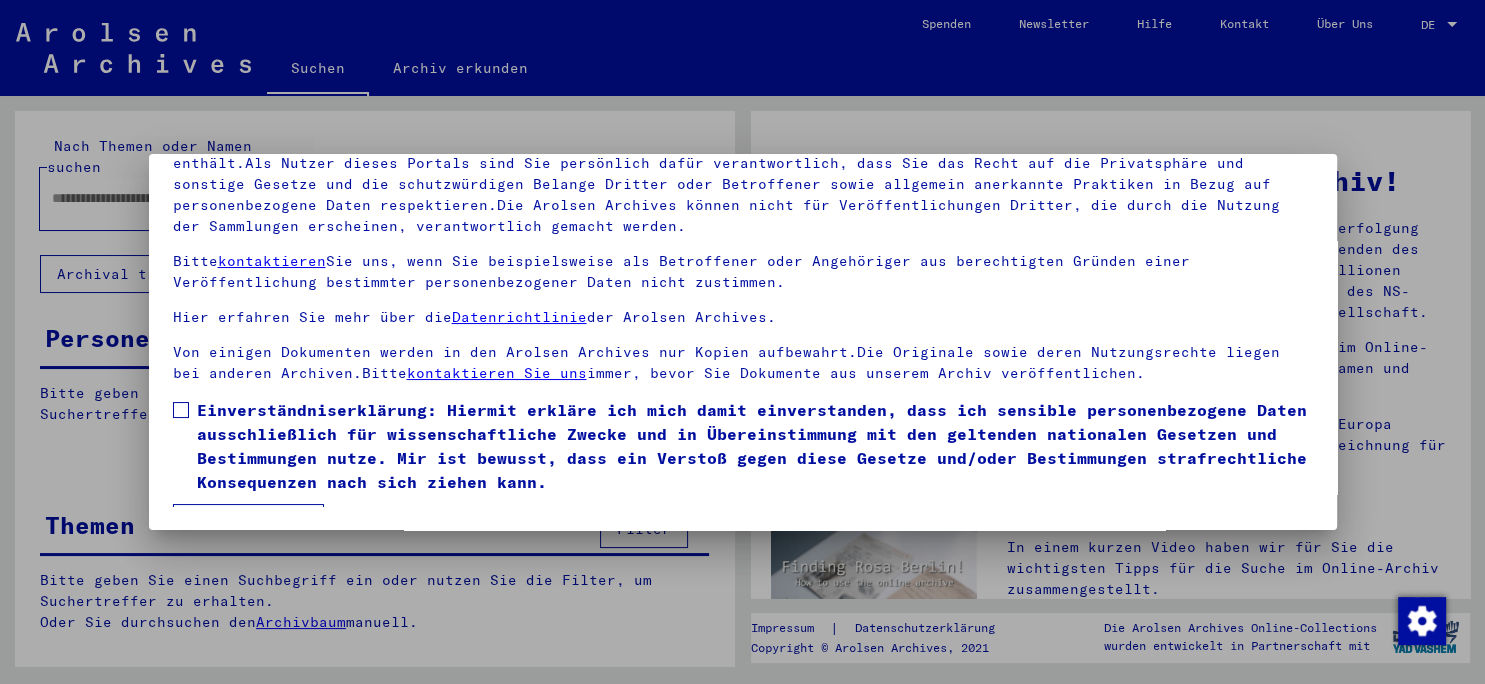click on "Einverständniserklärung: Hiermit erkläre ich mich damit einverstanden, dass ich sensible personenbezogene Daten ausschließlich für wissenschaftliche Zwecke und in Übereinstimmung mit den geltenden nationalen Gesetzen und Bestimmungen nutze. Mir ist bewusst, dass ein Verstoß gegen diese Gesetze und/oder Bestimmungen strafrechtliche Konsequenzen nach sich ziehen kann." at bounding box center (743, 446) 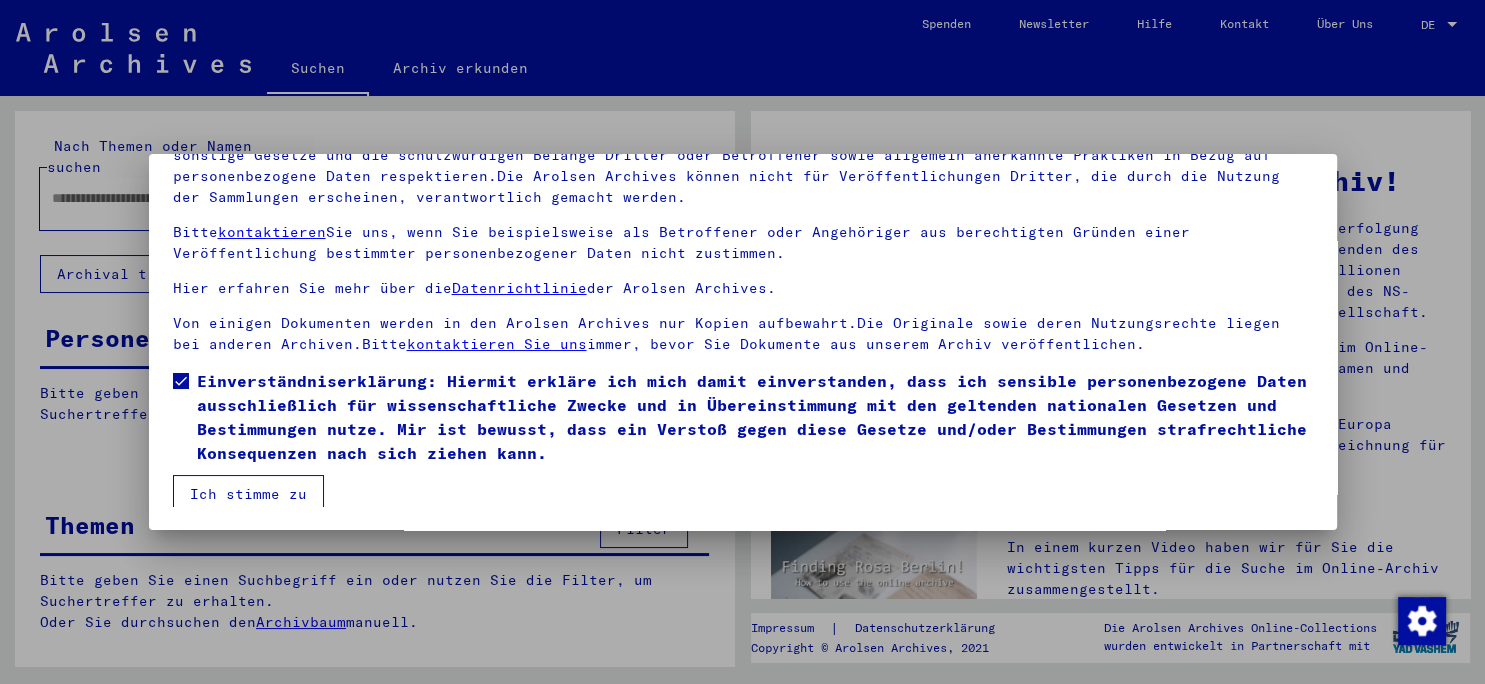 scroll, scrollTop: 35, scrollLeft: 0, axis: vertical 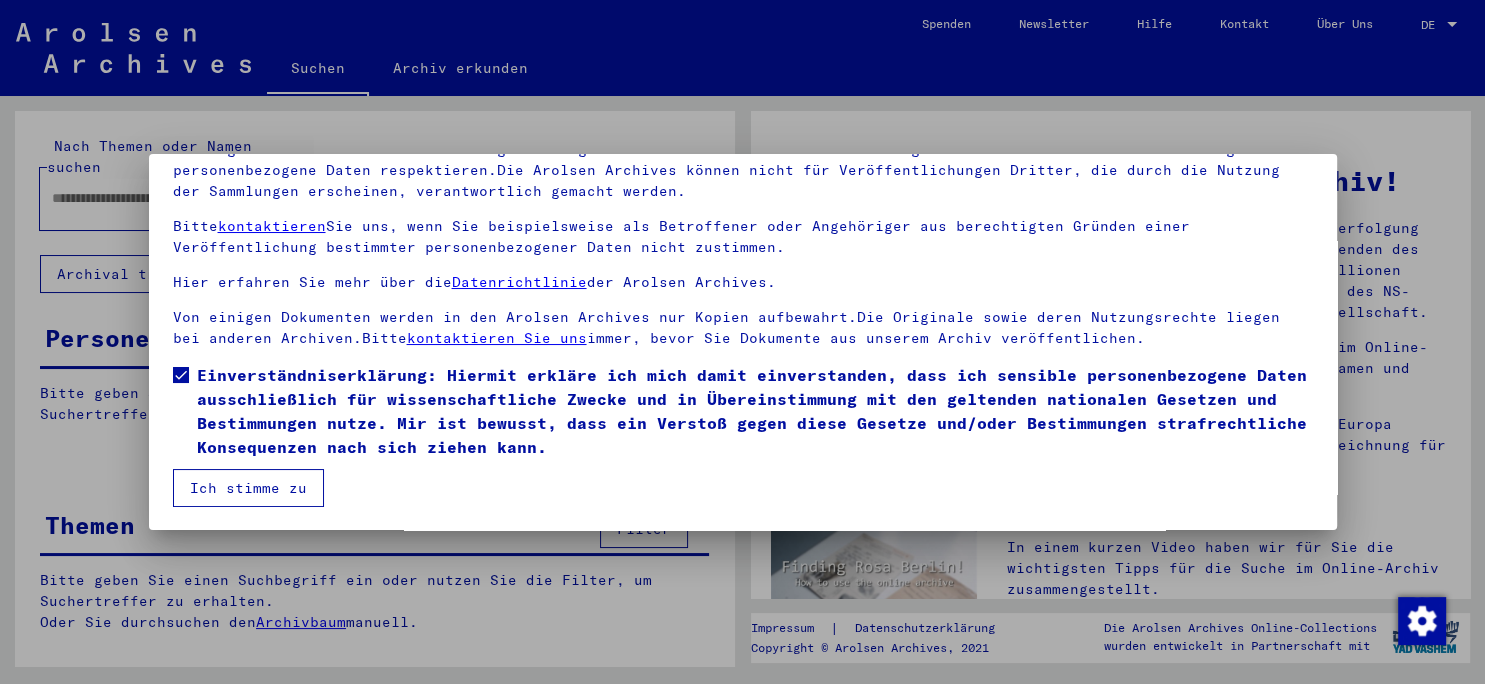 click on "Ich stimme zu" at bounding box center (248, 488) 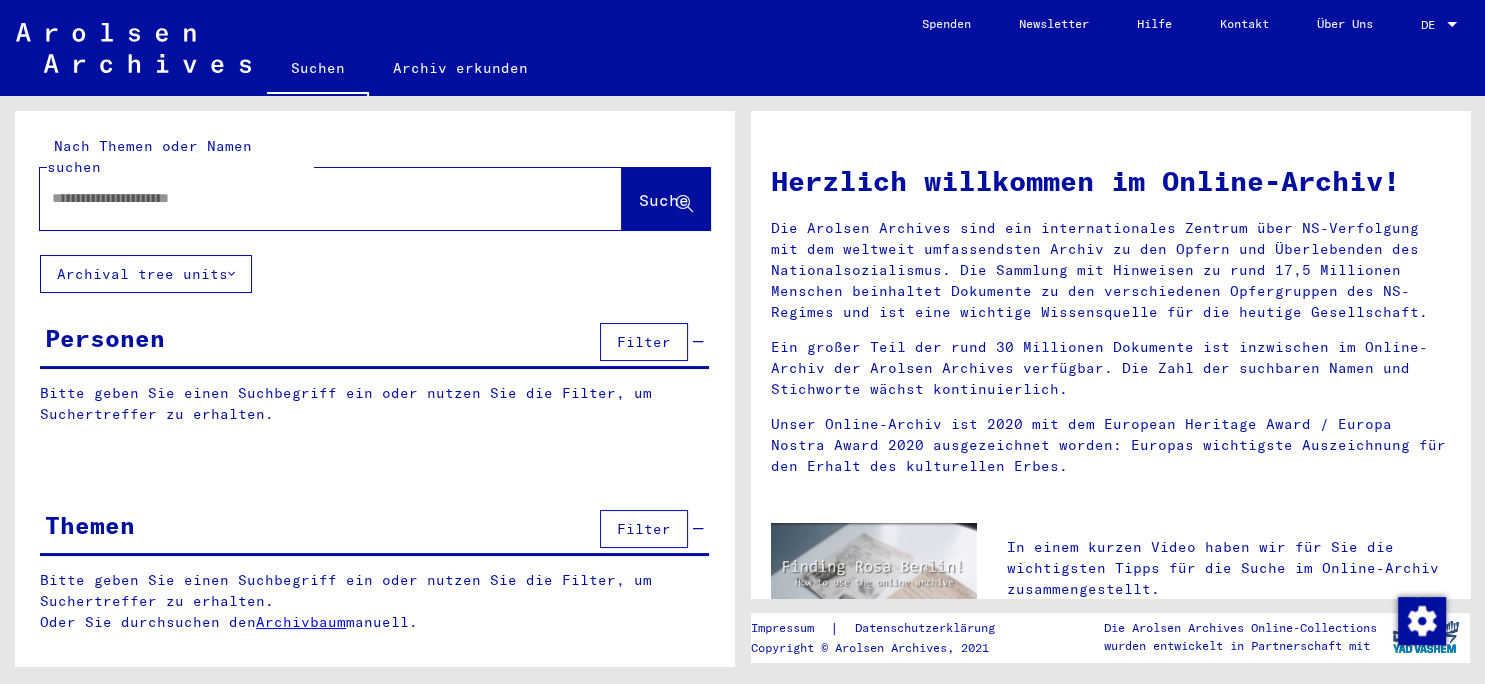 click at bounding box center [307, 198] 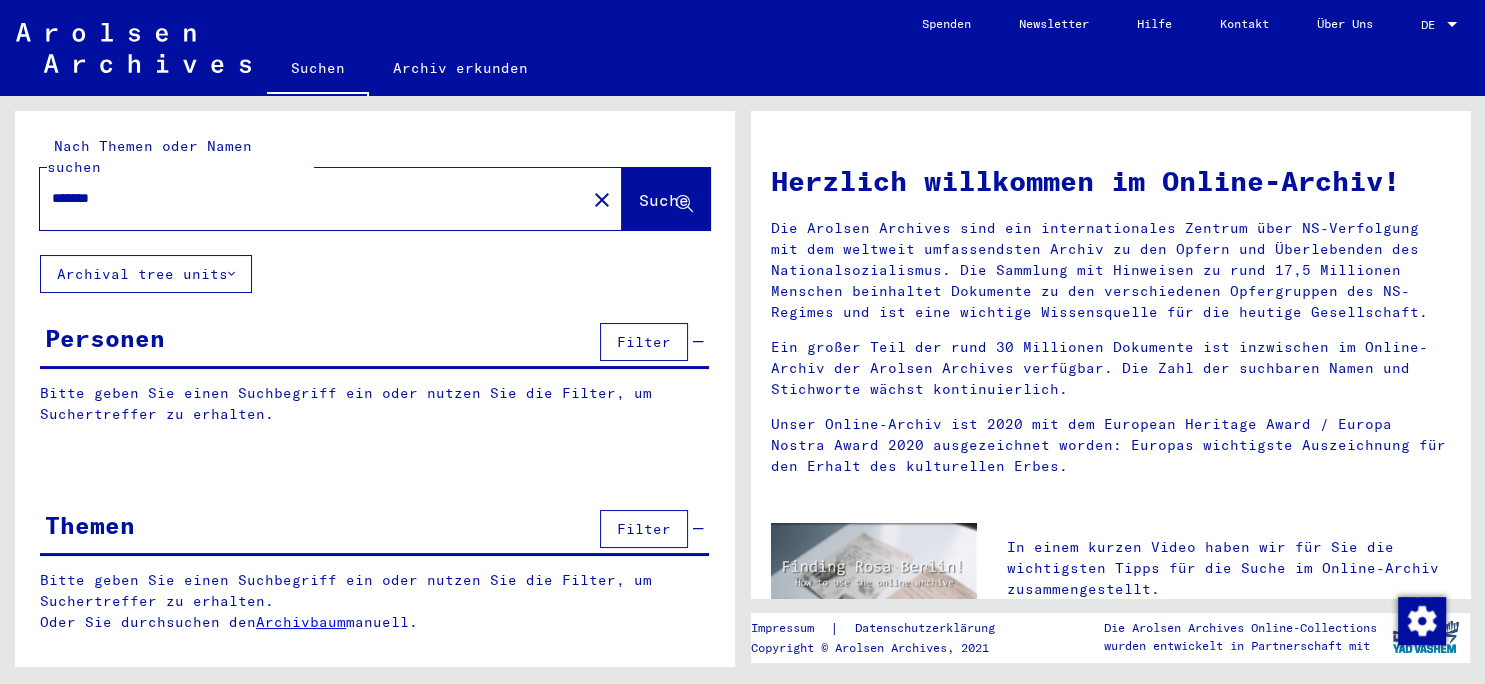 type on "*******" 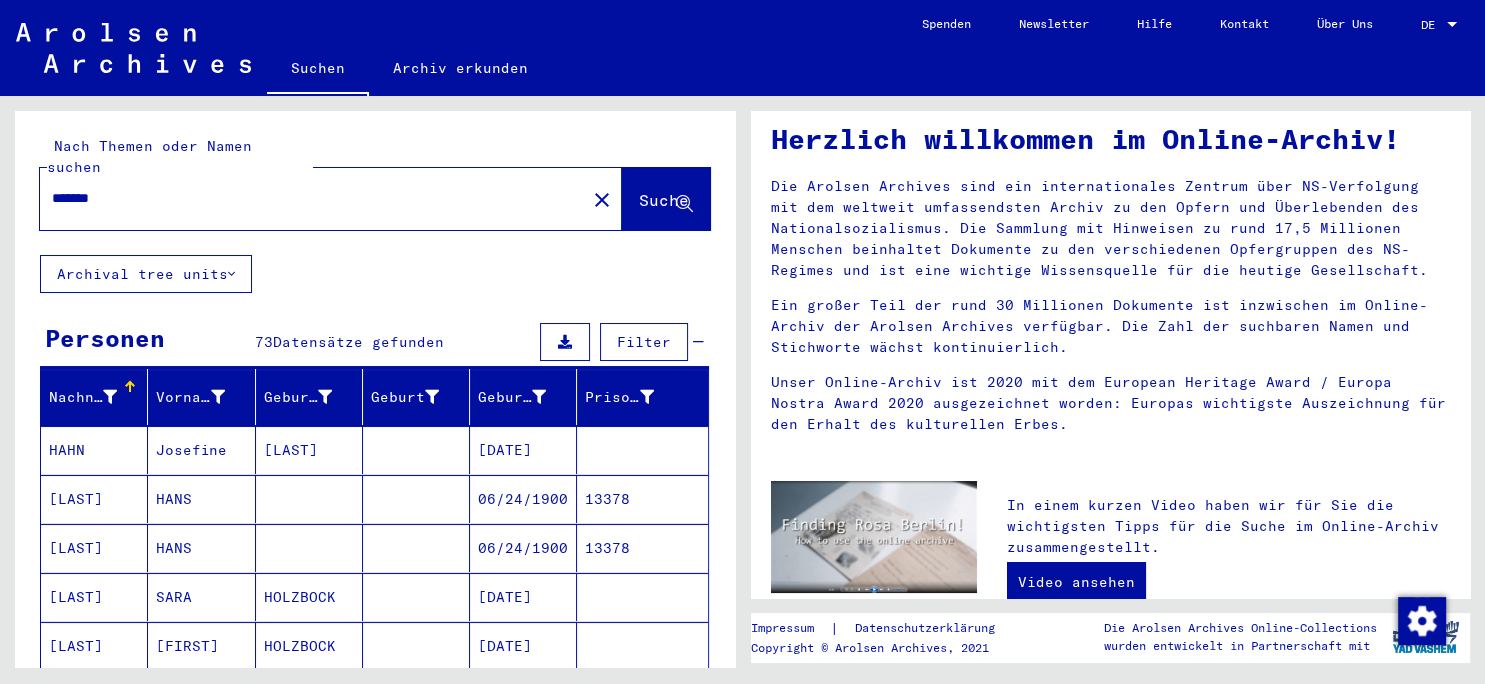 scroll, scrollTop: 72, scrollLeft: 0, axis: vertical 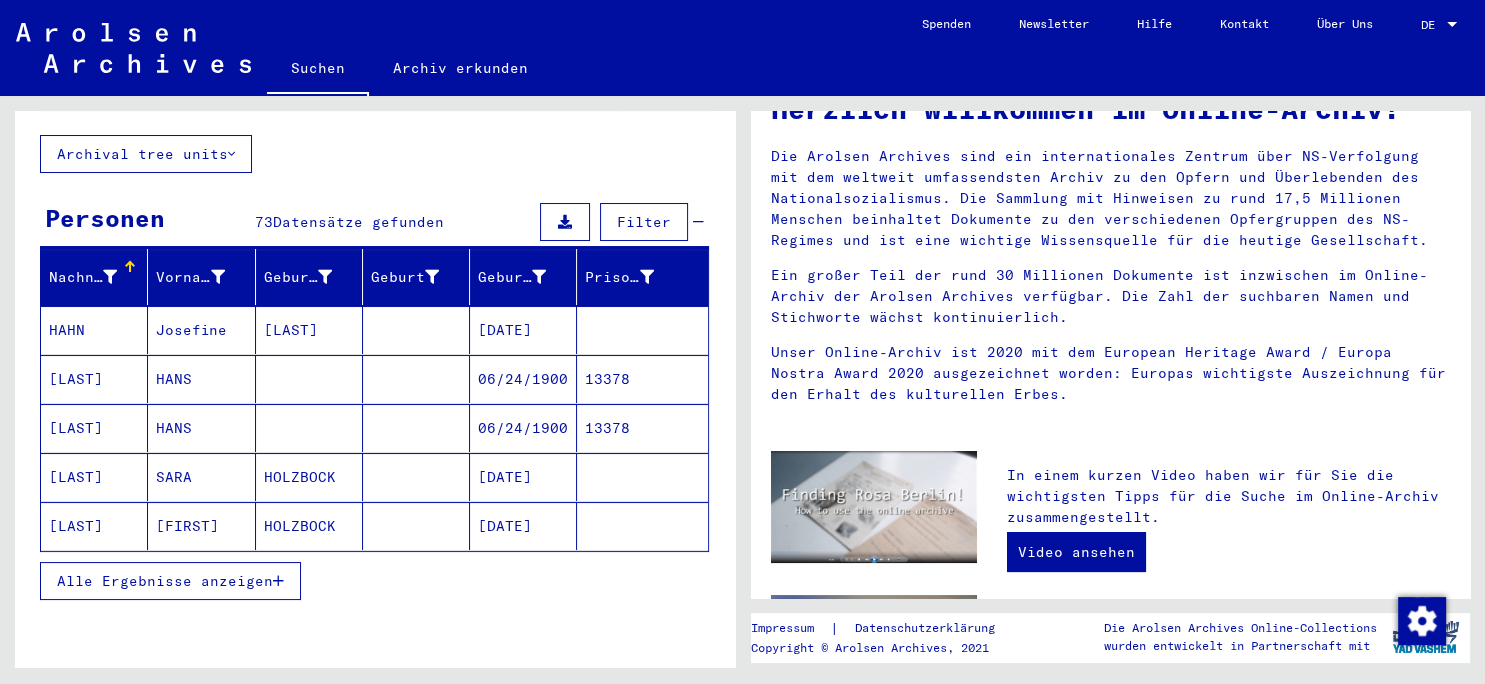click on "Alle Ergebnisse anzeigen" at bounding box center (170, 581) 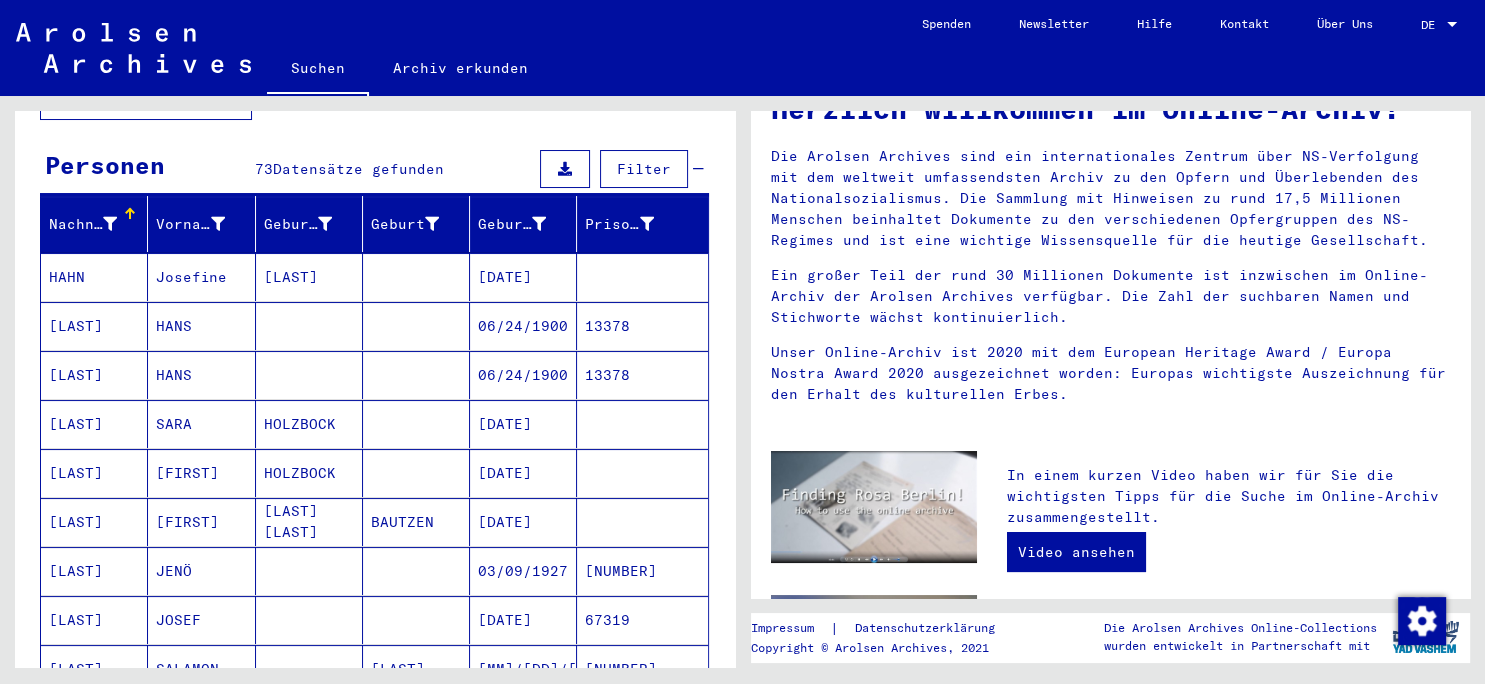 scroll, scrollTop: 117, scrollLeft: 0, axis: vertical 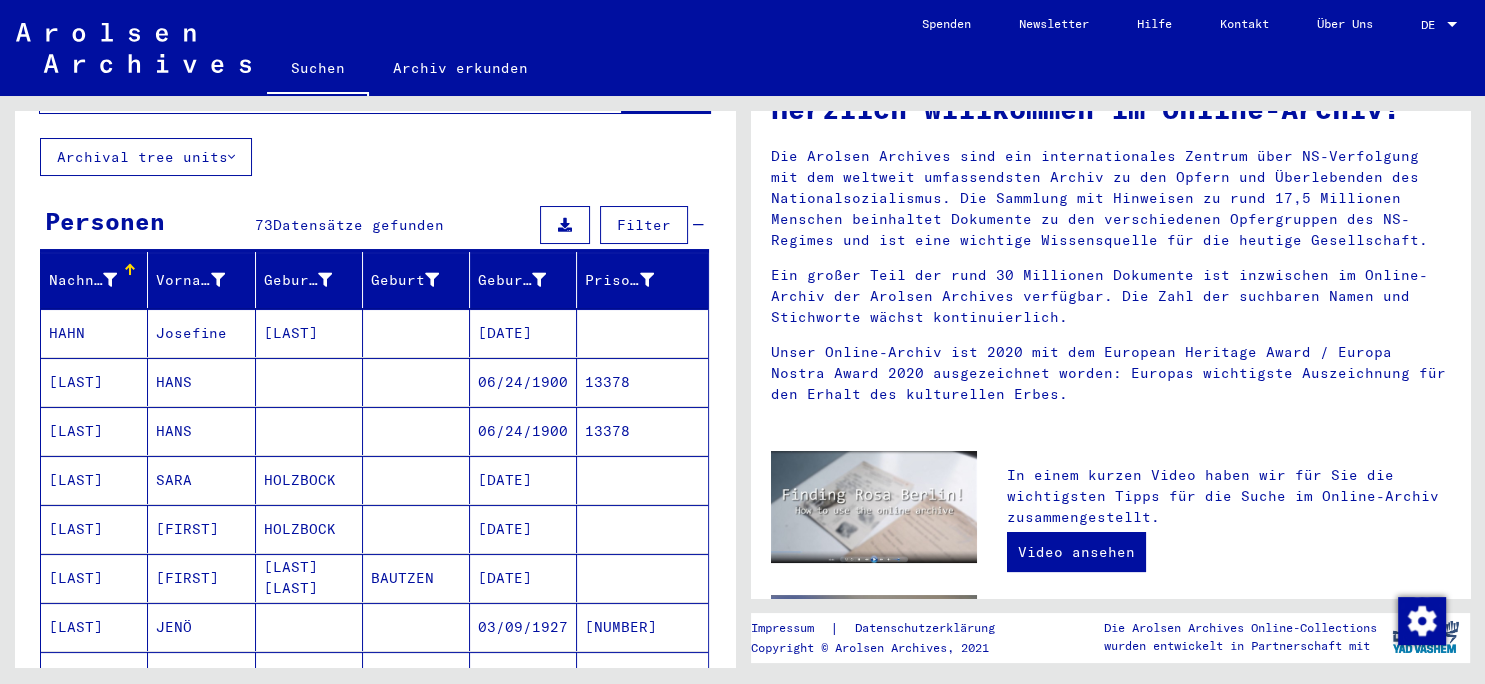 click on "[DATE]" at bounding box center [523, 578] 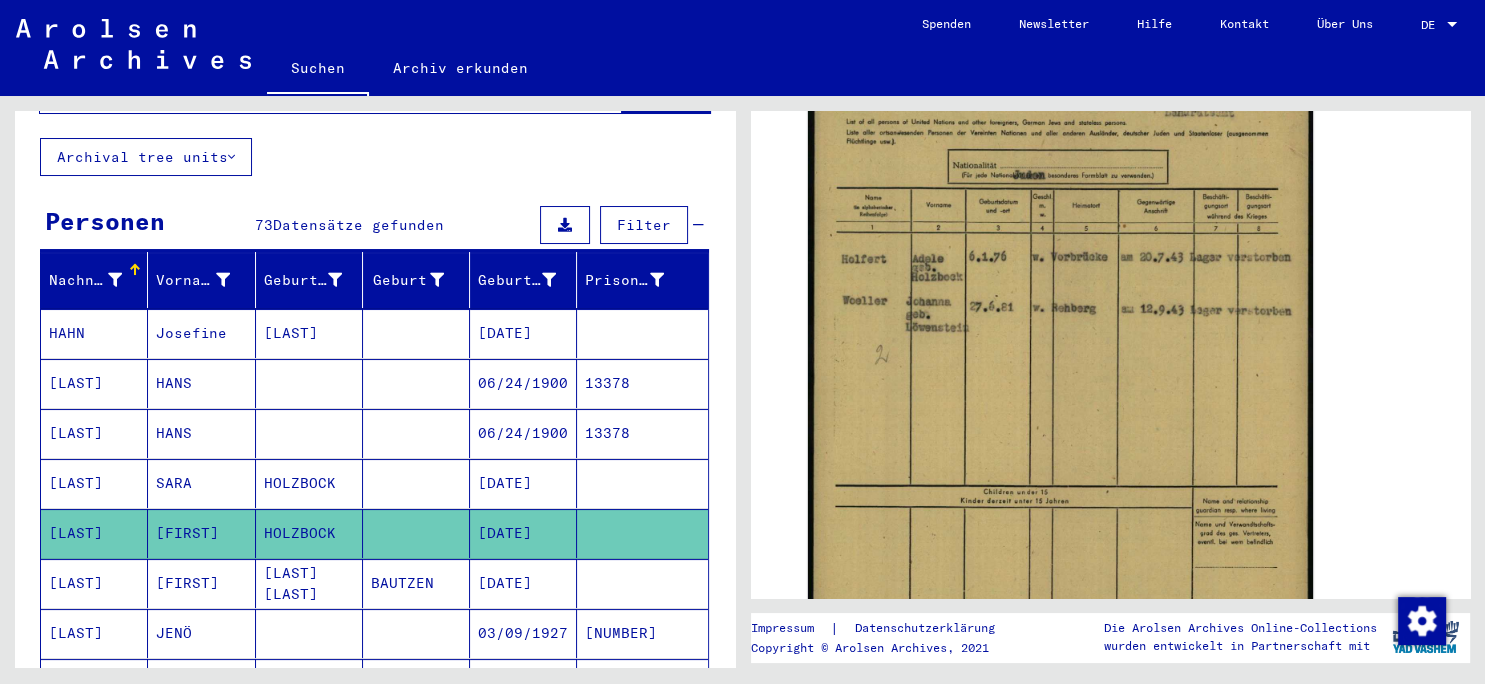 scroll, scrollTop: 454, scrollLeft: 0, axis: vertical 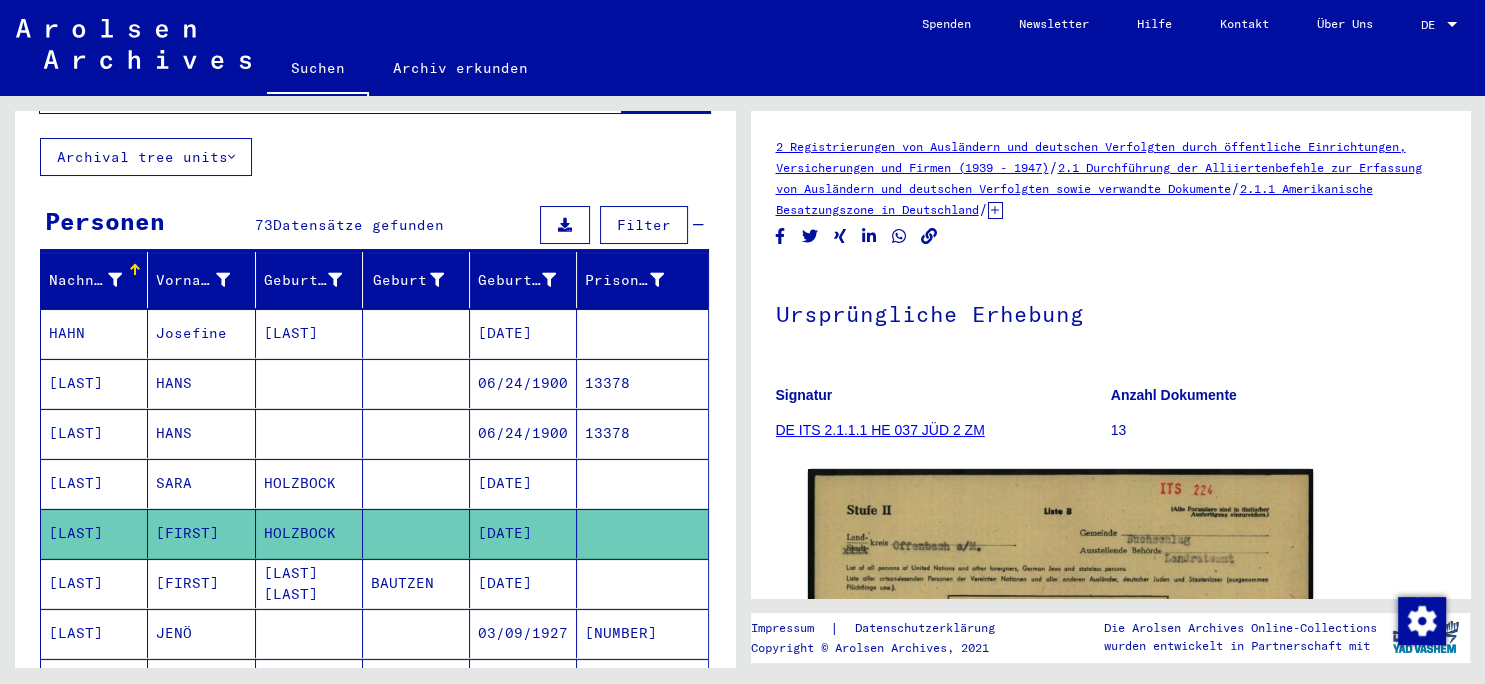 click on "DE ITS 2.1.1.1 HE 037 JÜD 2 ZM" 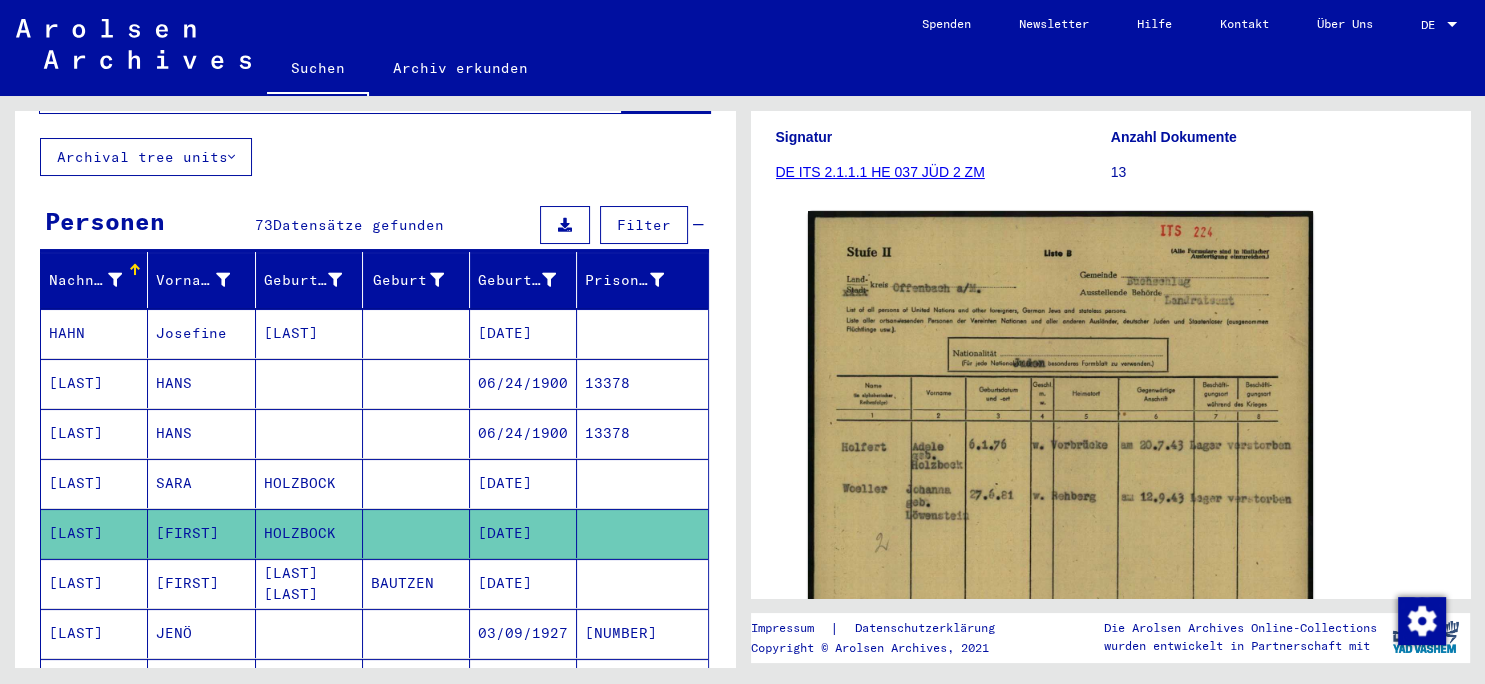 scroll, scrollTop: 274, scrollLeft: 0, axis: vertical 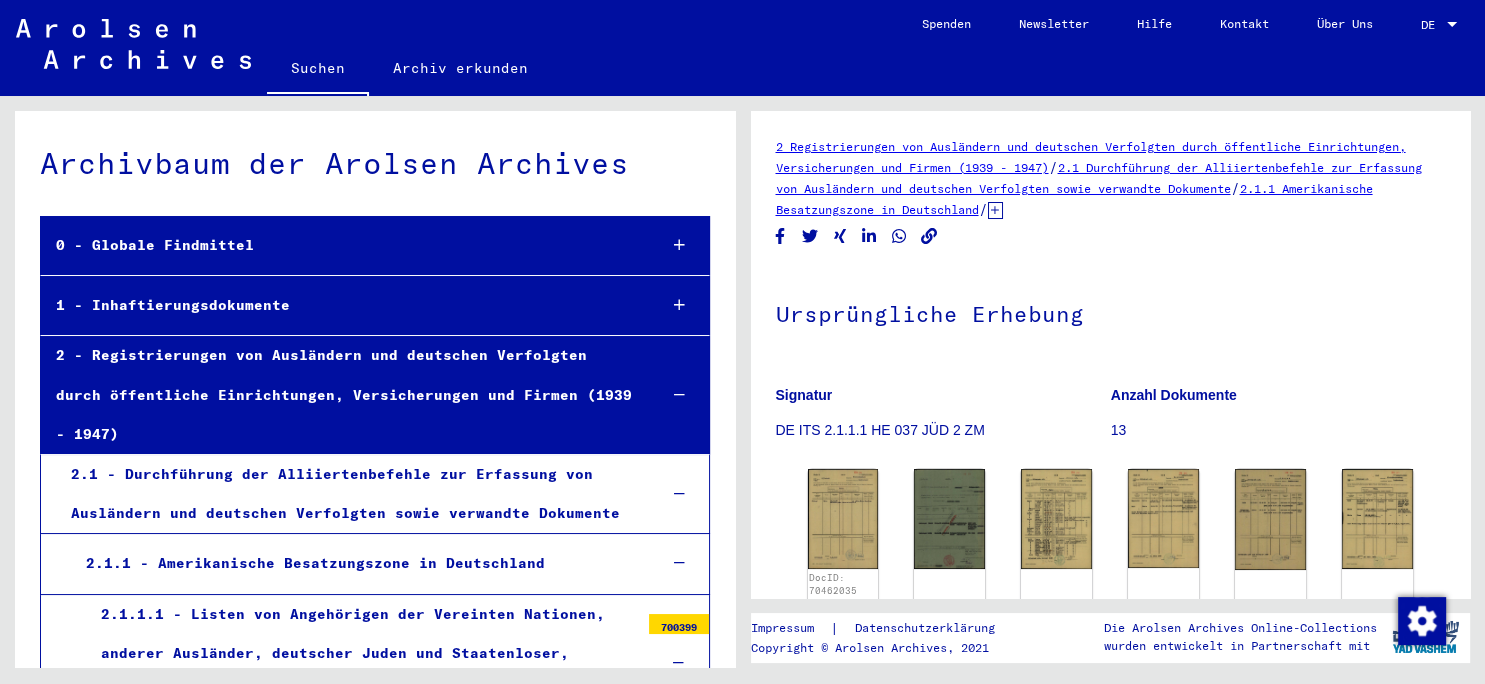 drag, startPoint x: 1454, startPoint y: 196, endPoint x: 1458, endPoint y: 270, distance: 74.10803 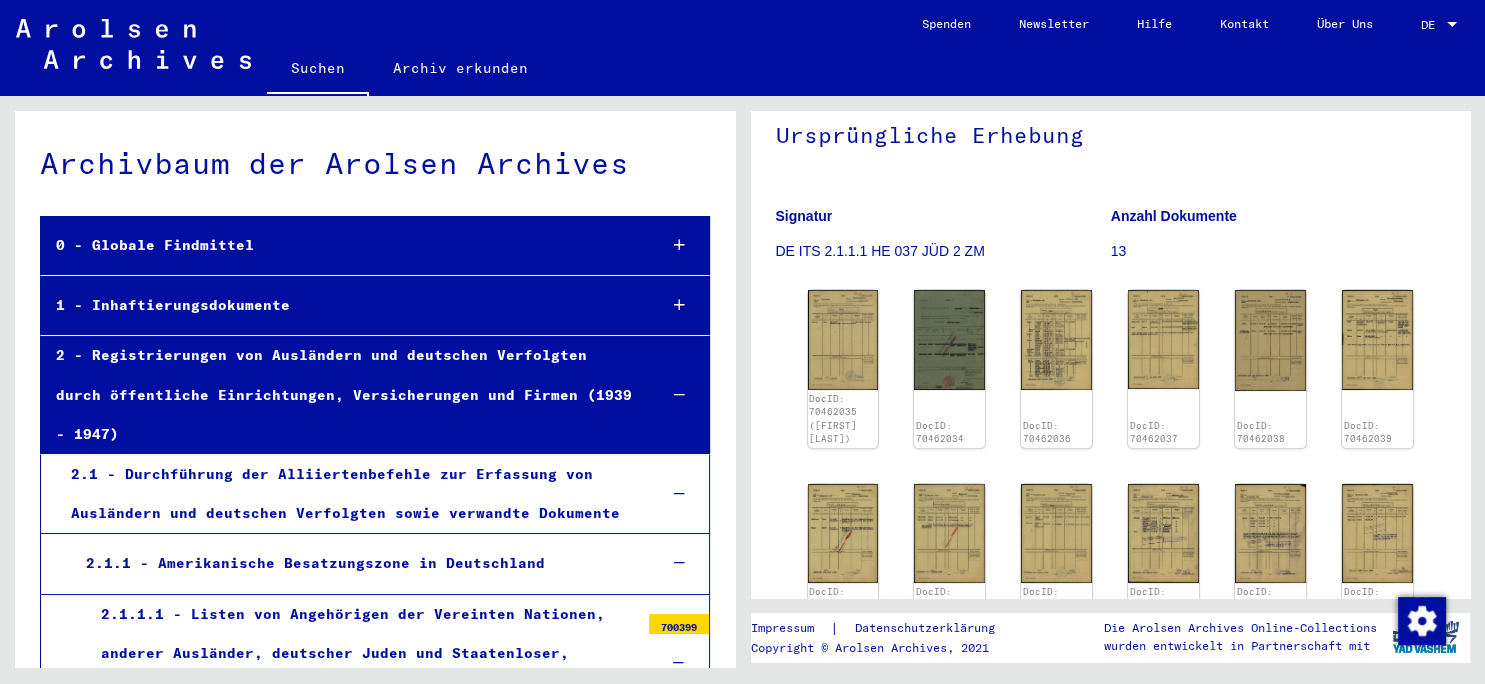 scroll, scrollTop: 152, scrollLeft: 0, axis: vertical 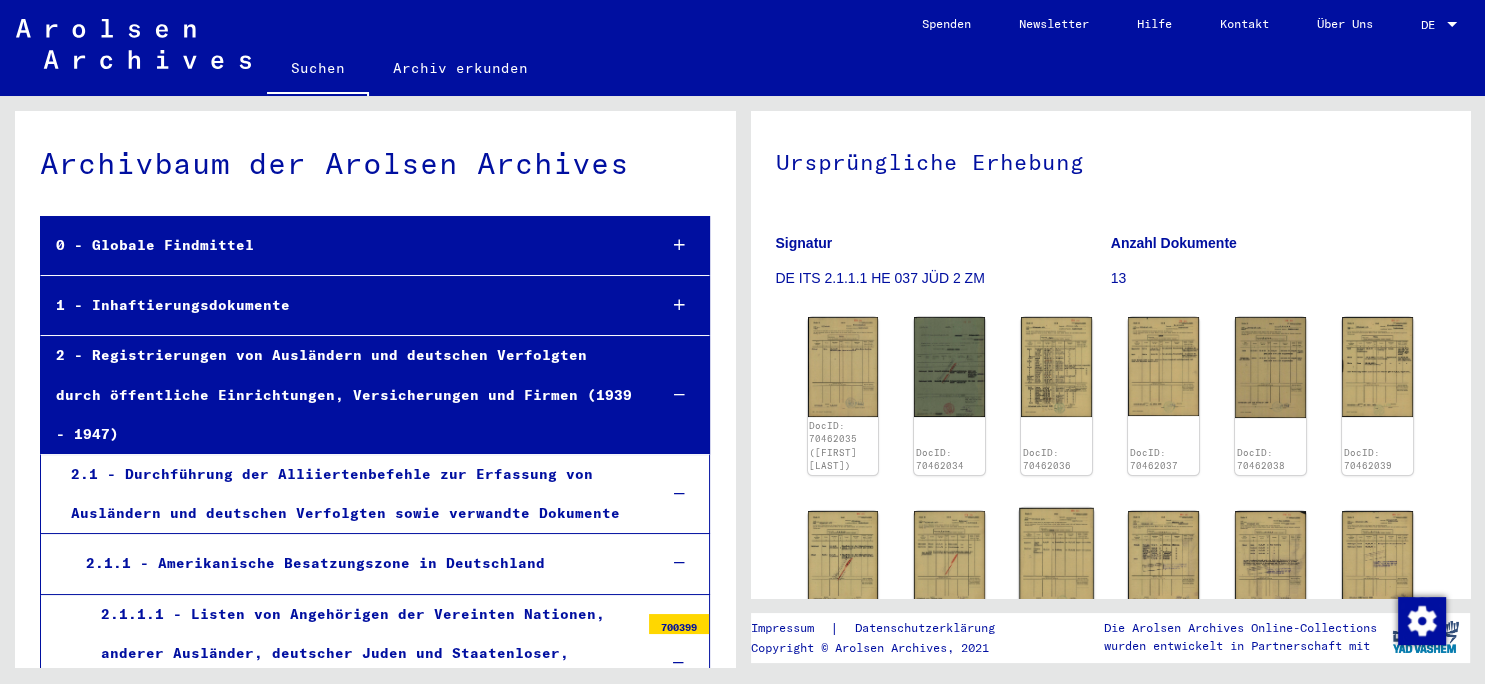 click 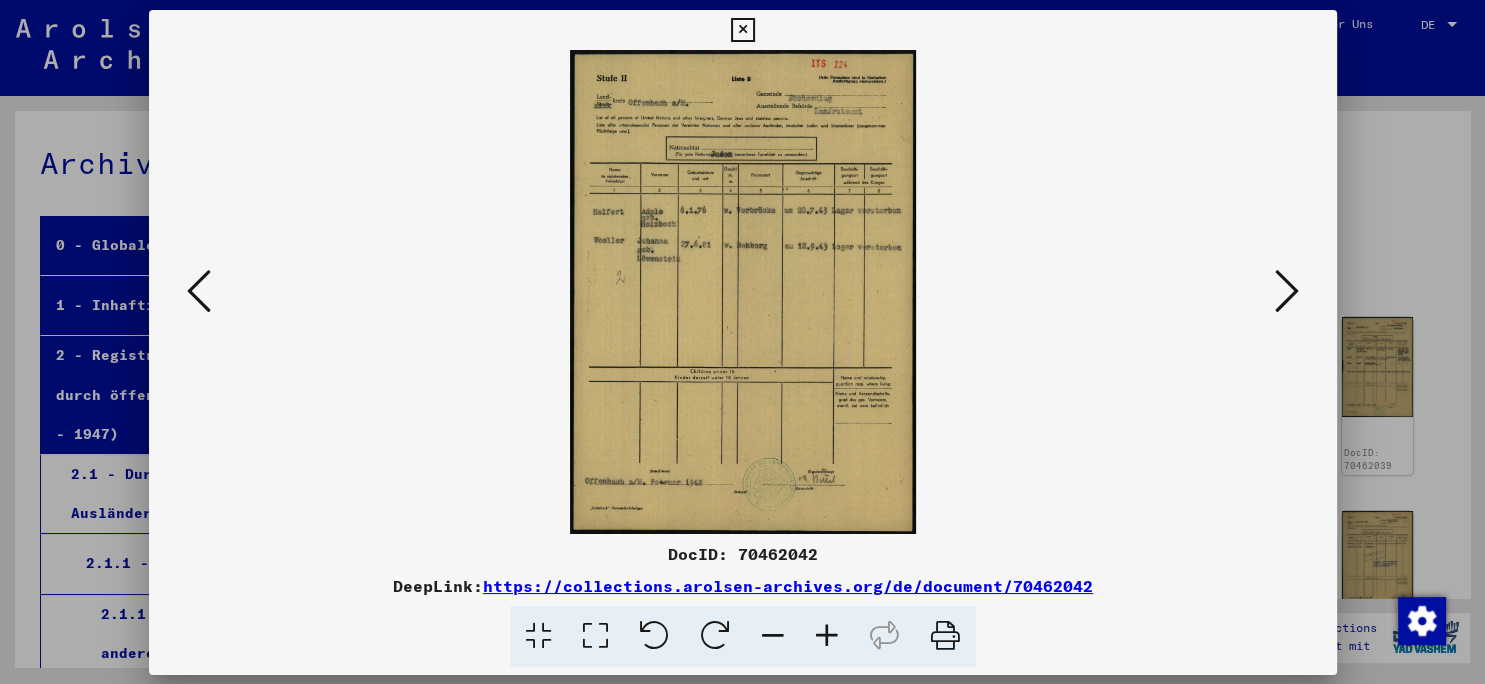 click on "DocID: 70462042  DeepLink:  https://collections.arolsen-archives.org/de/document/70462042" at bounding box center (743, 604) 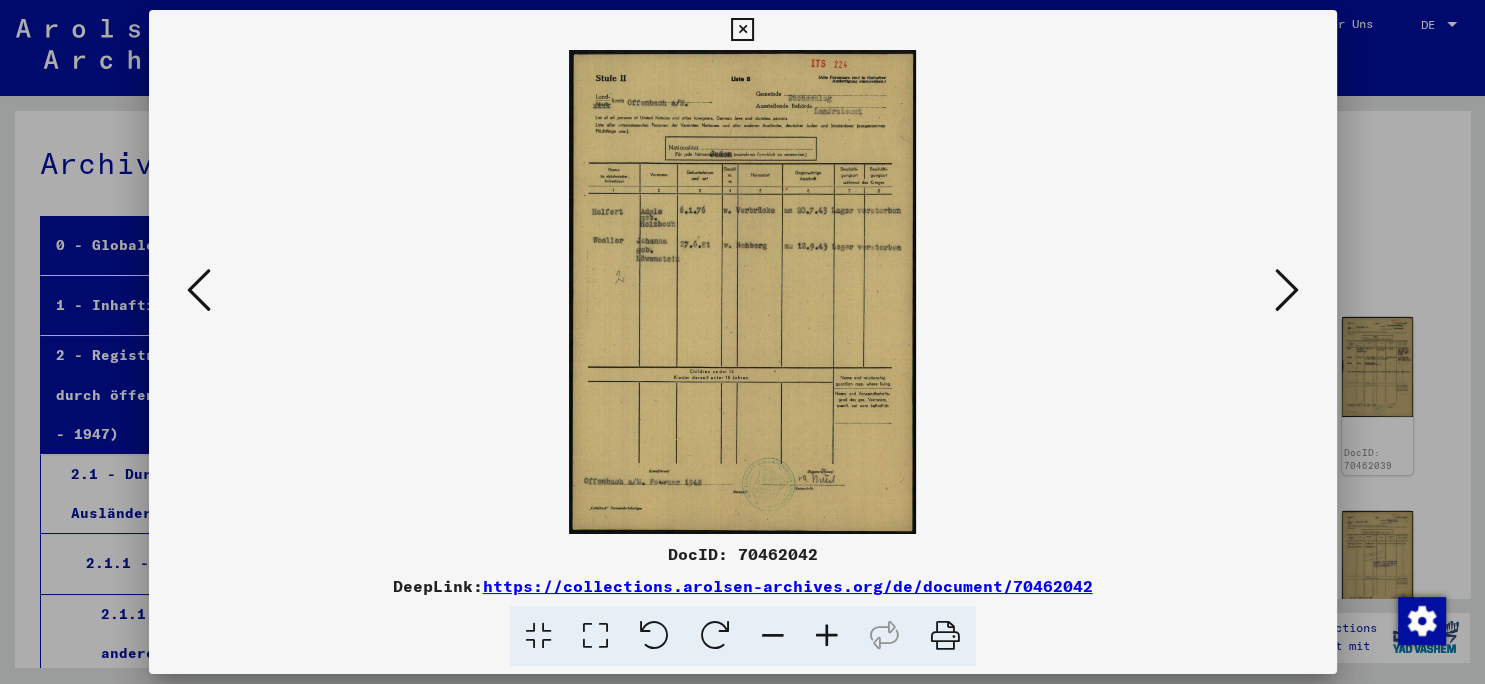 click at bounding box center (1287, 290) 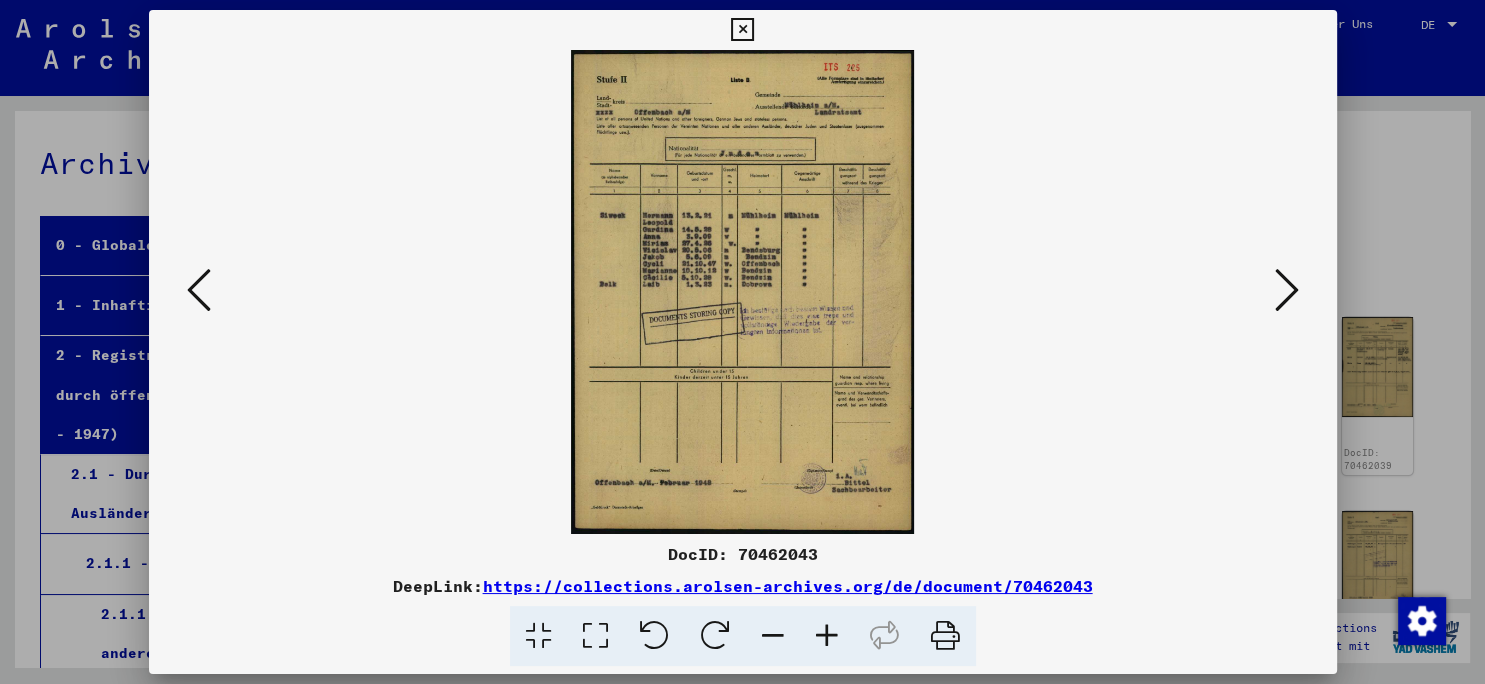 click at bounding box center (743, 292) 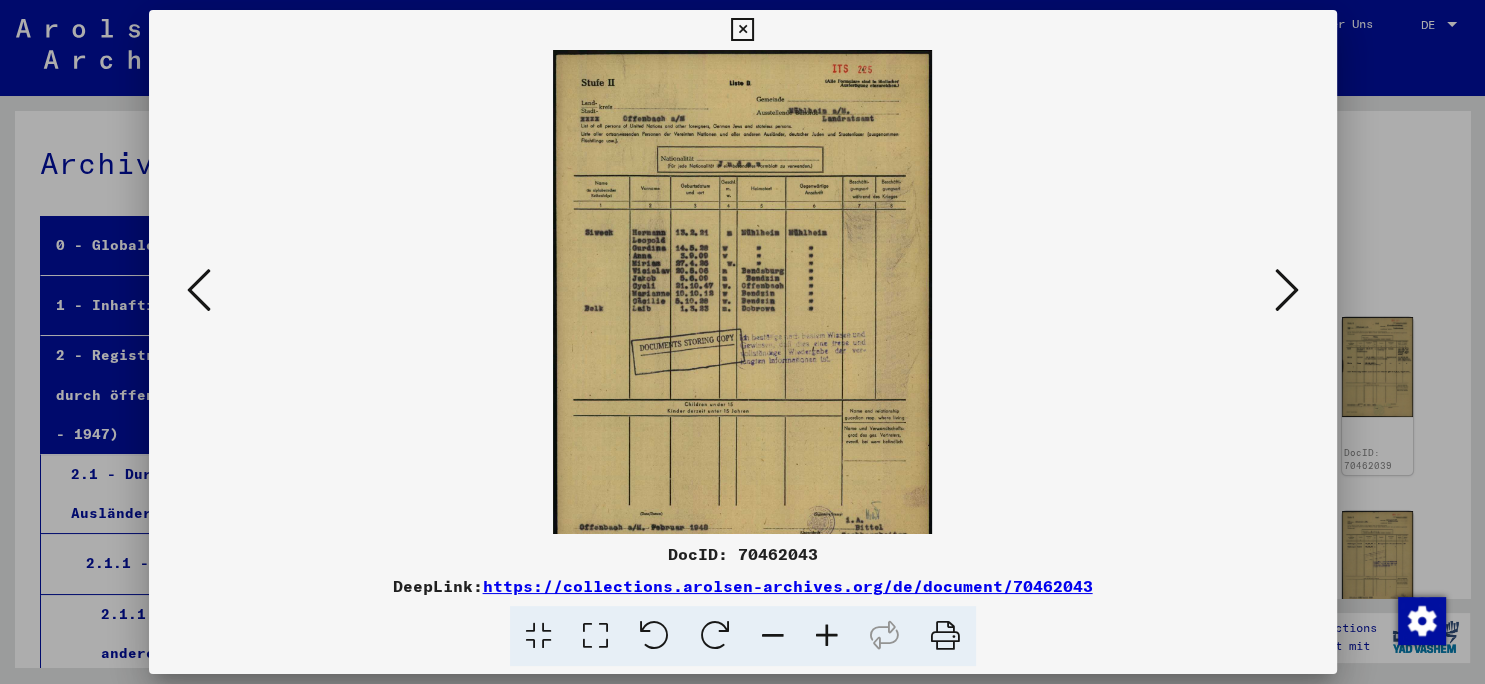 click at bounding box center (827, 636) 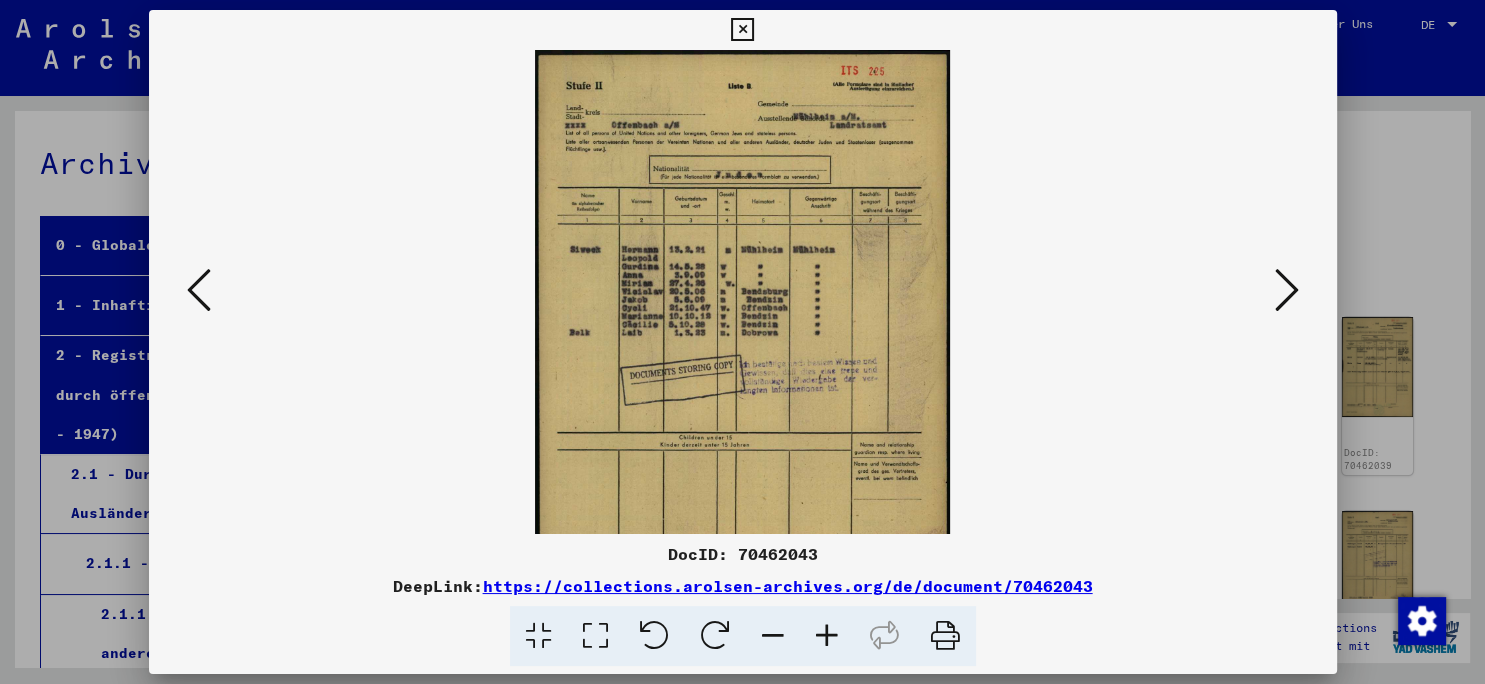 click at bounding box center [827, 636] 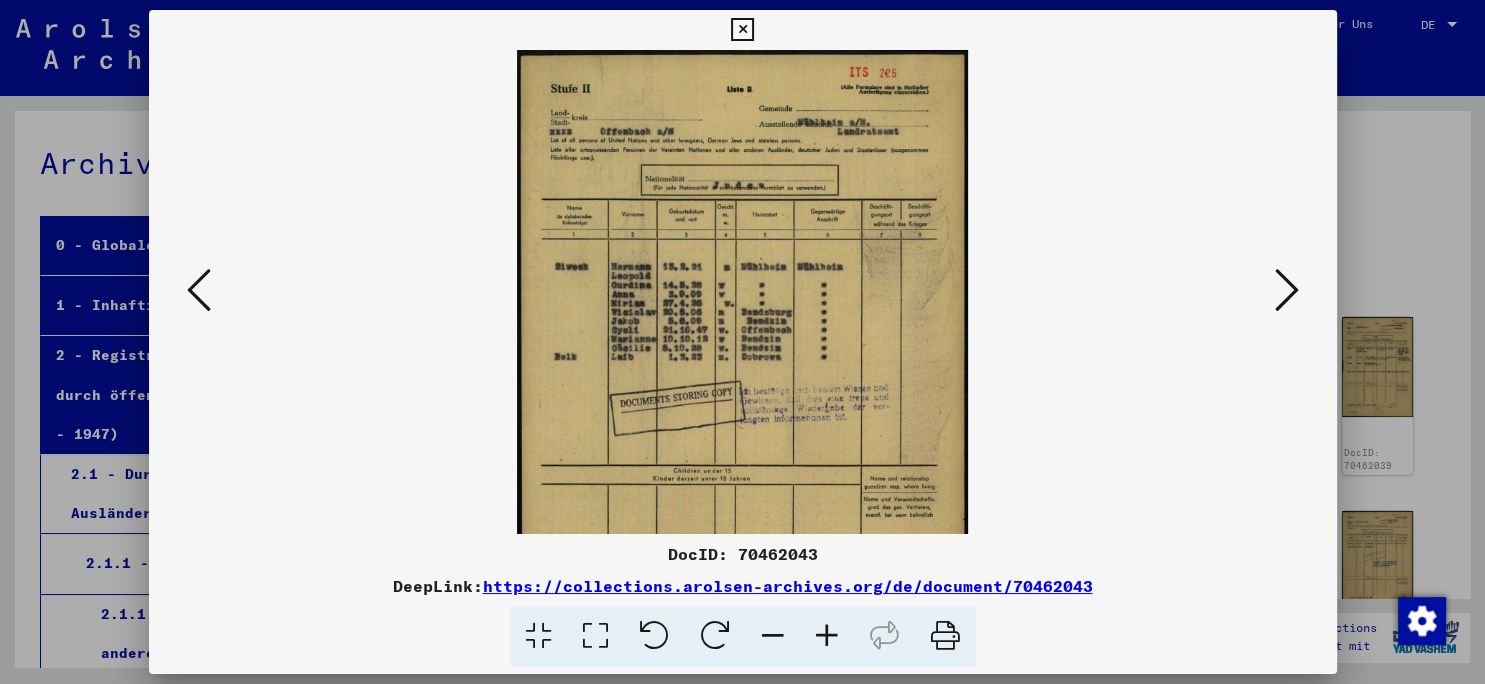 click at bounding box center (827, 636) 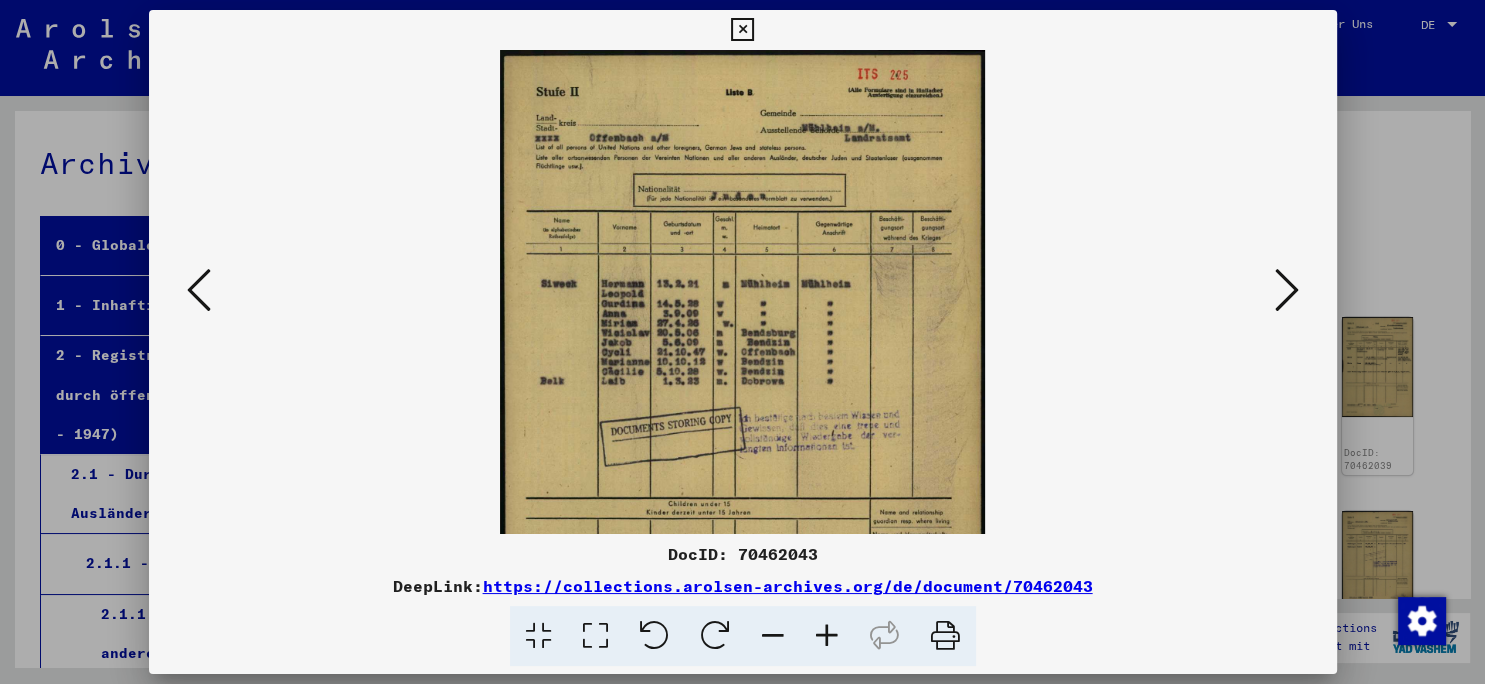 click at bounding box center (827, 636) 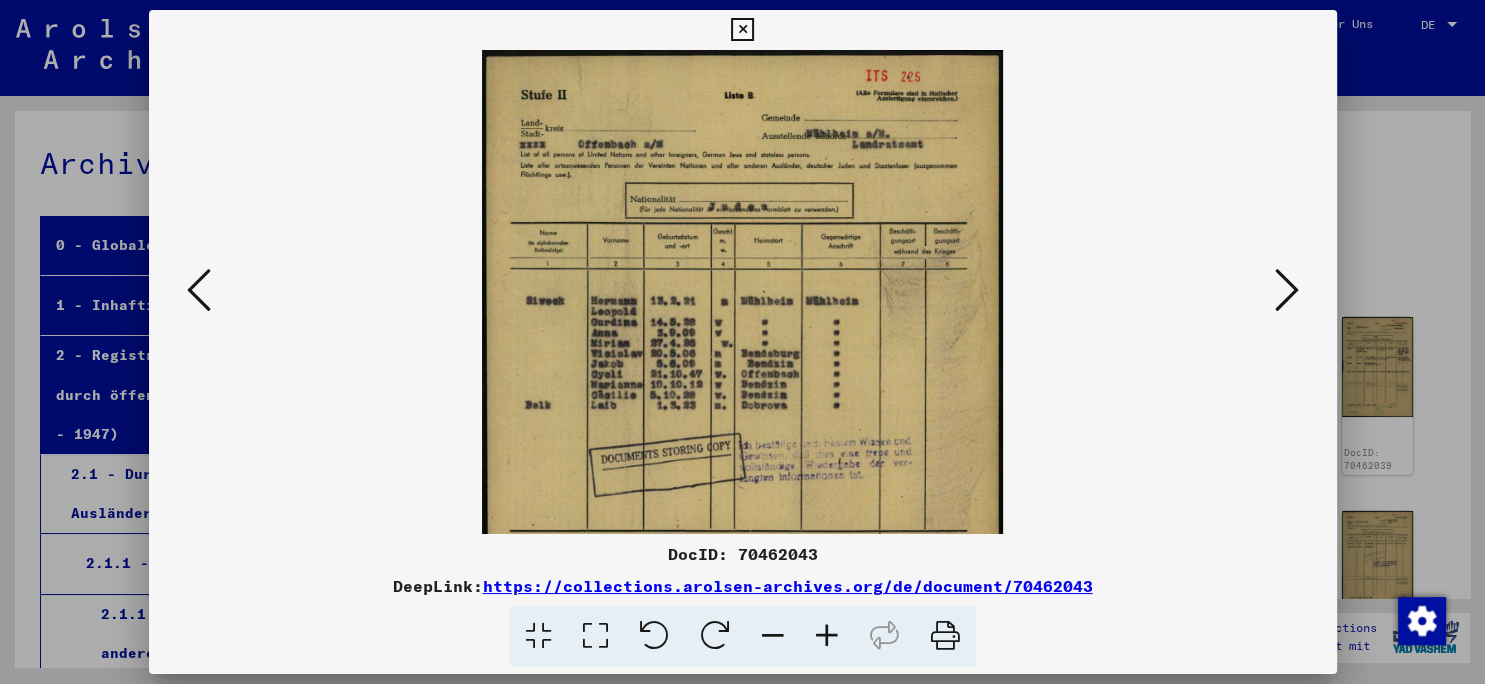 click at bounding box center [827, 636] 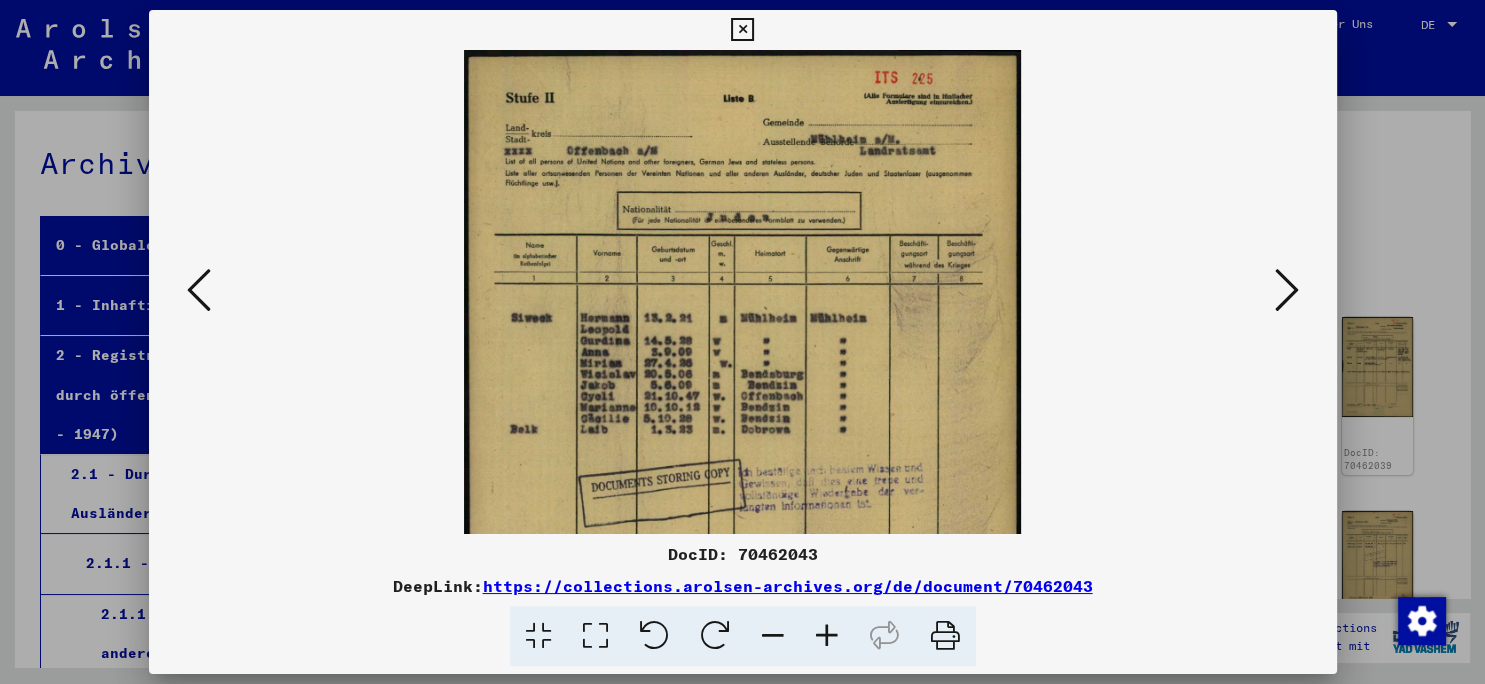 click at bounding box center [827, 636] 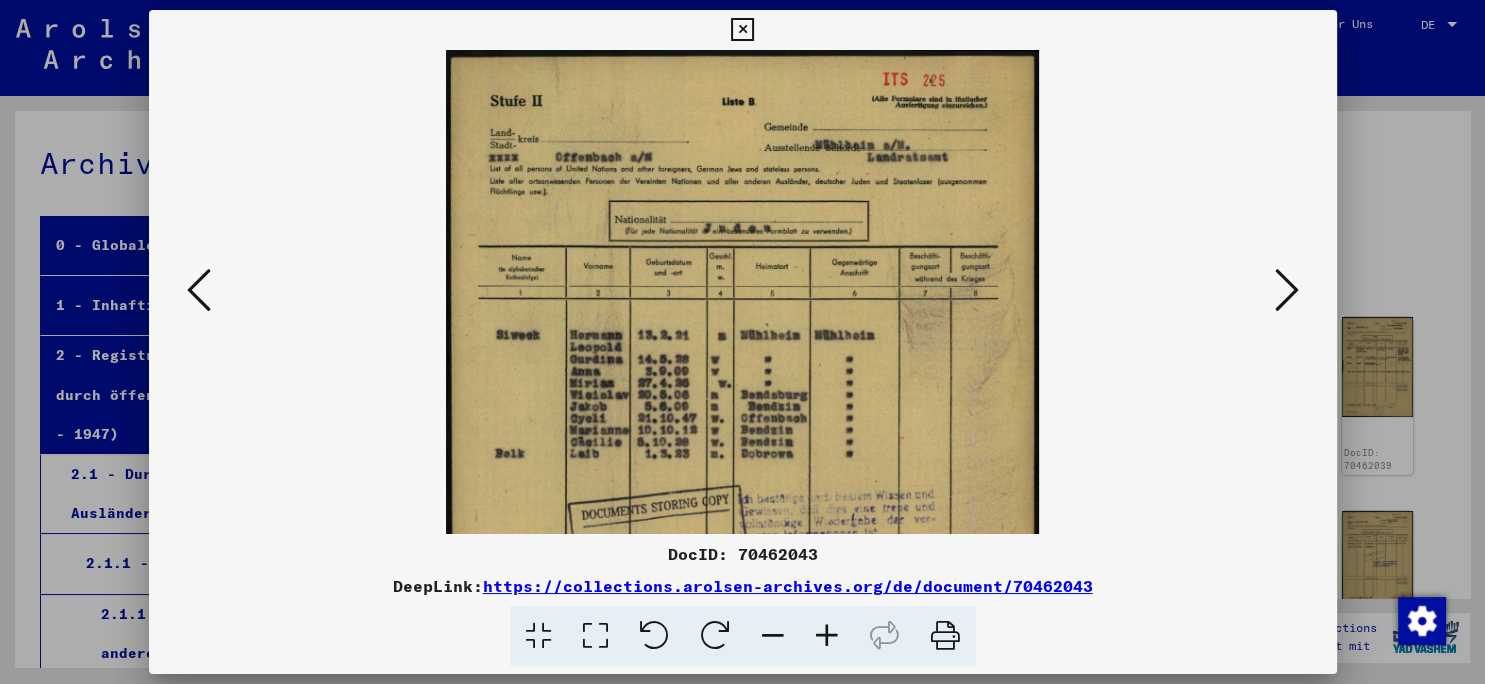 click at bounding box center [827, 636] 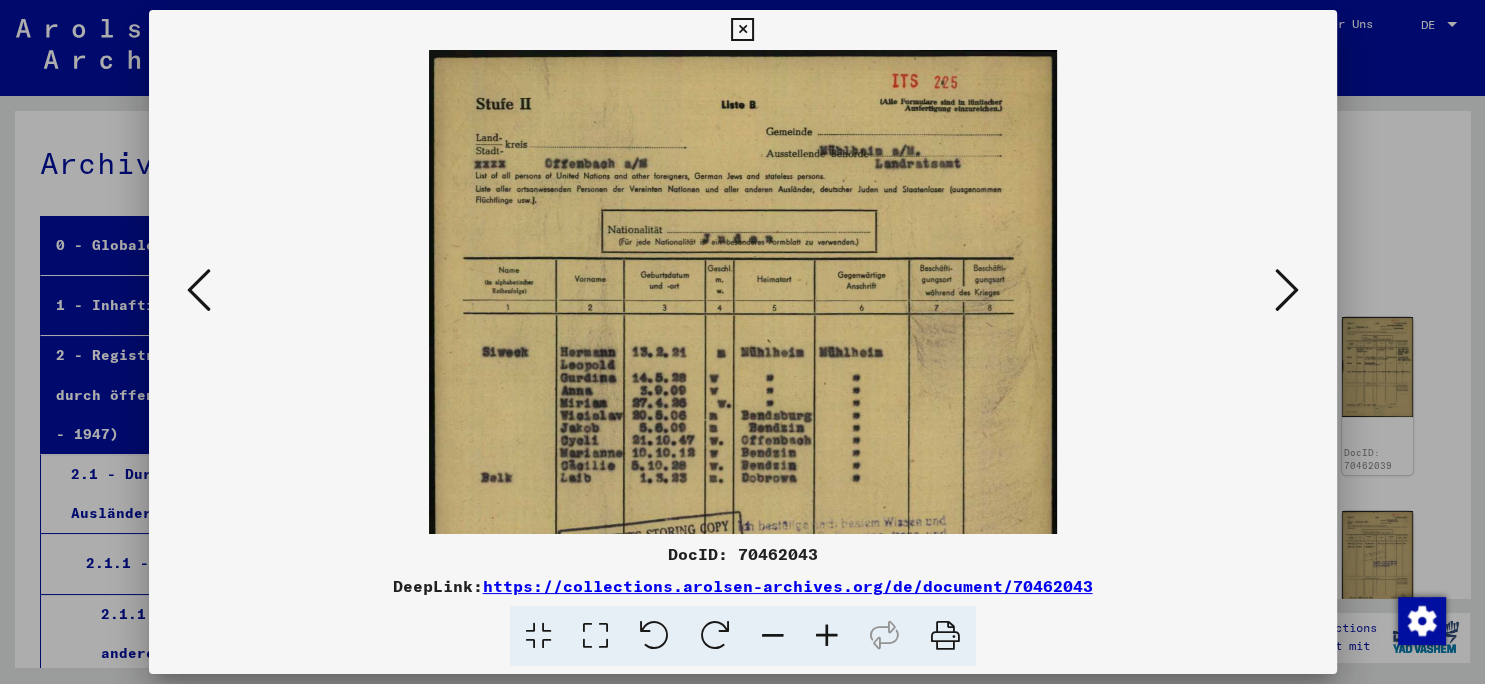 click at bounding box center (827, 636) 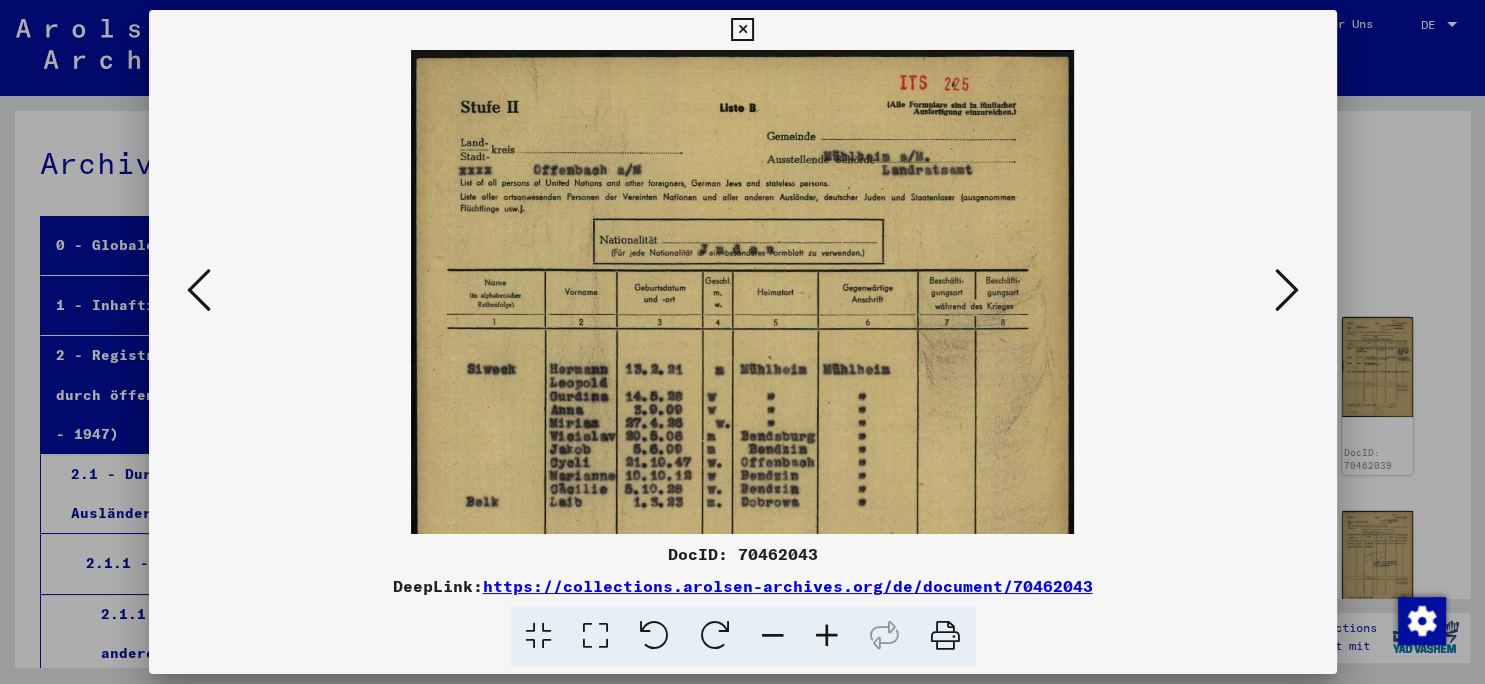click at bounding box center [1287, 290] 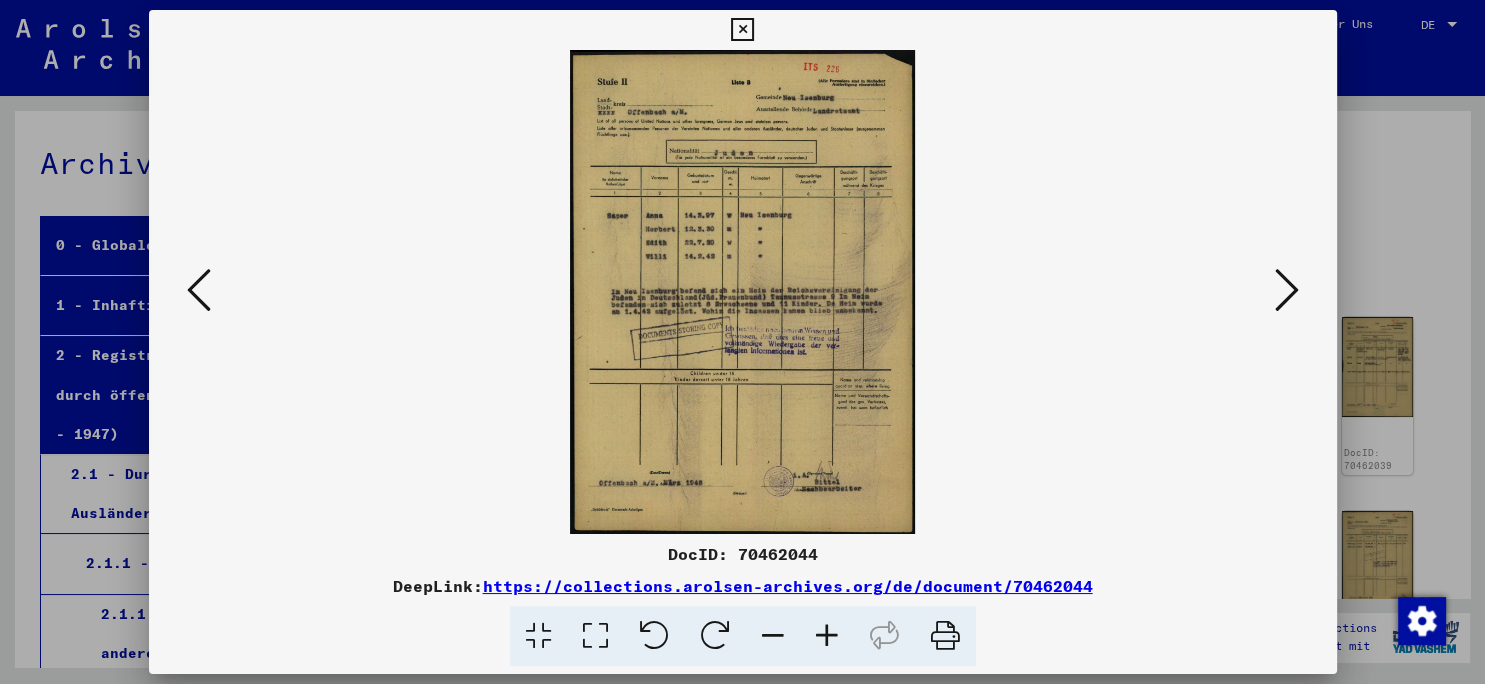 click at bounding box center [1287, 290] 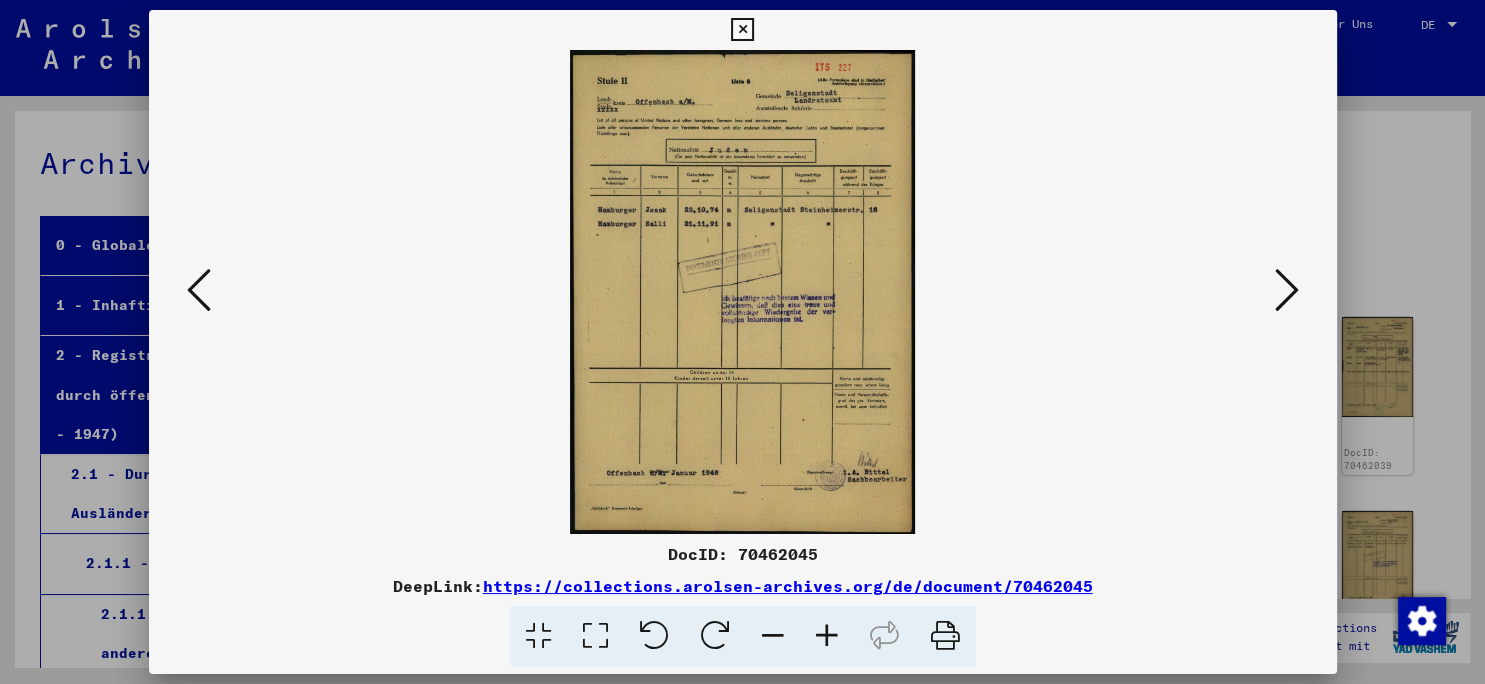 click at bounding box center [1287, 290] 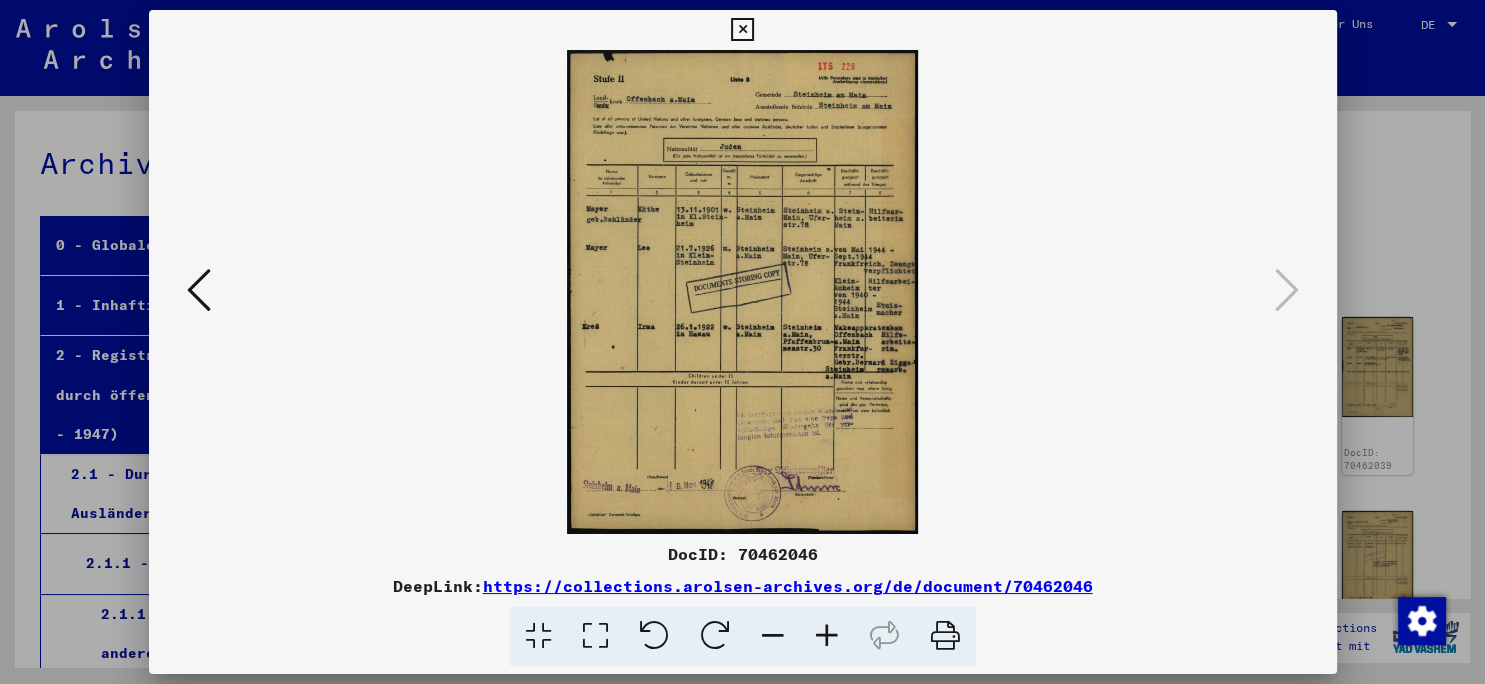 click at bounding box center (199, 290) 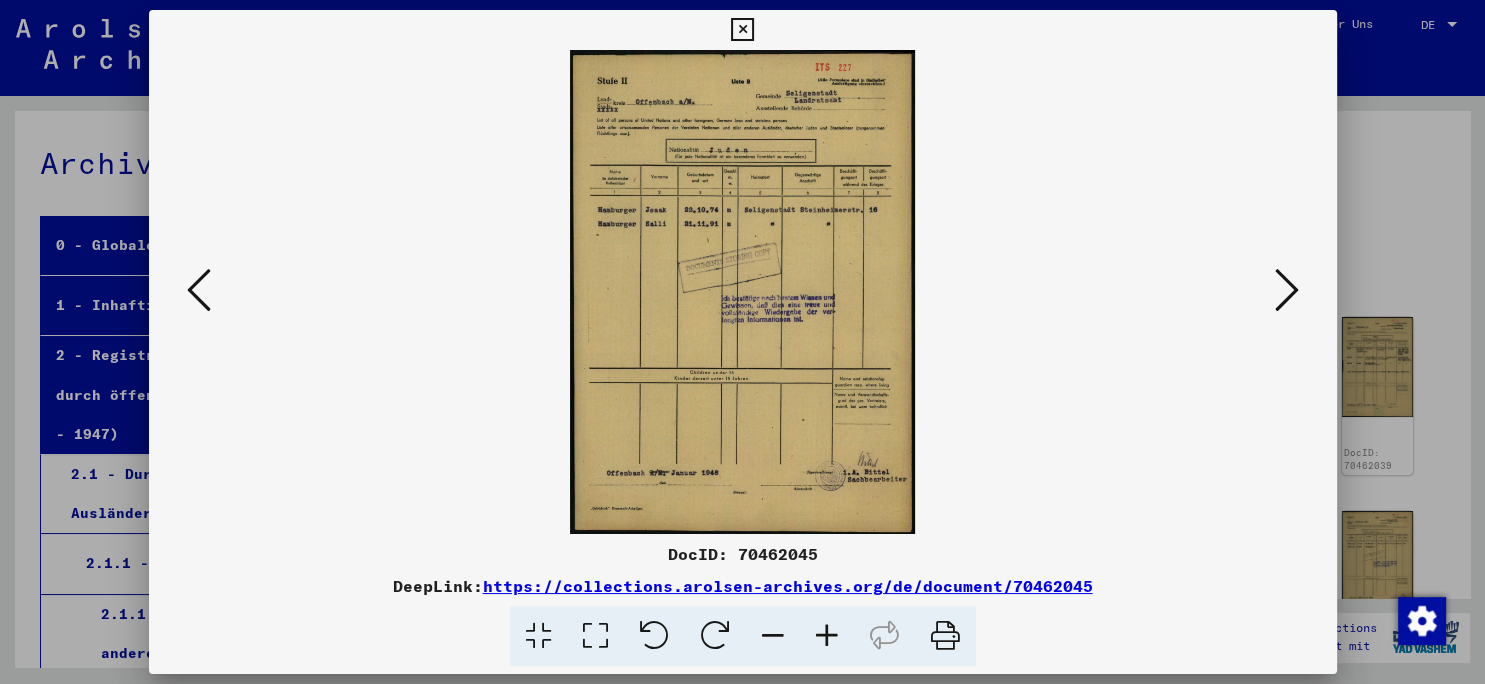 click at bounding box center (199, 290) 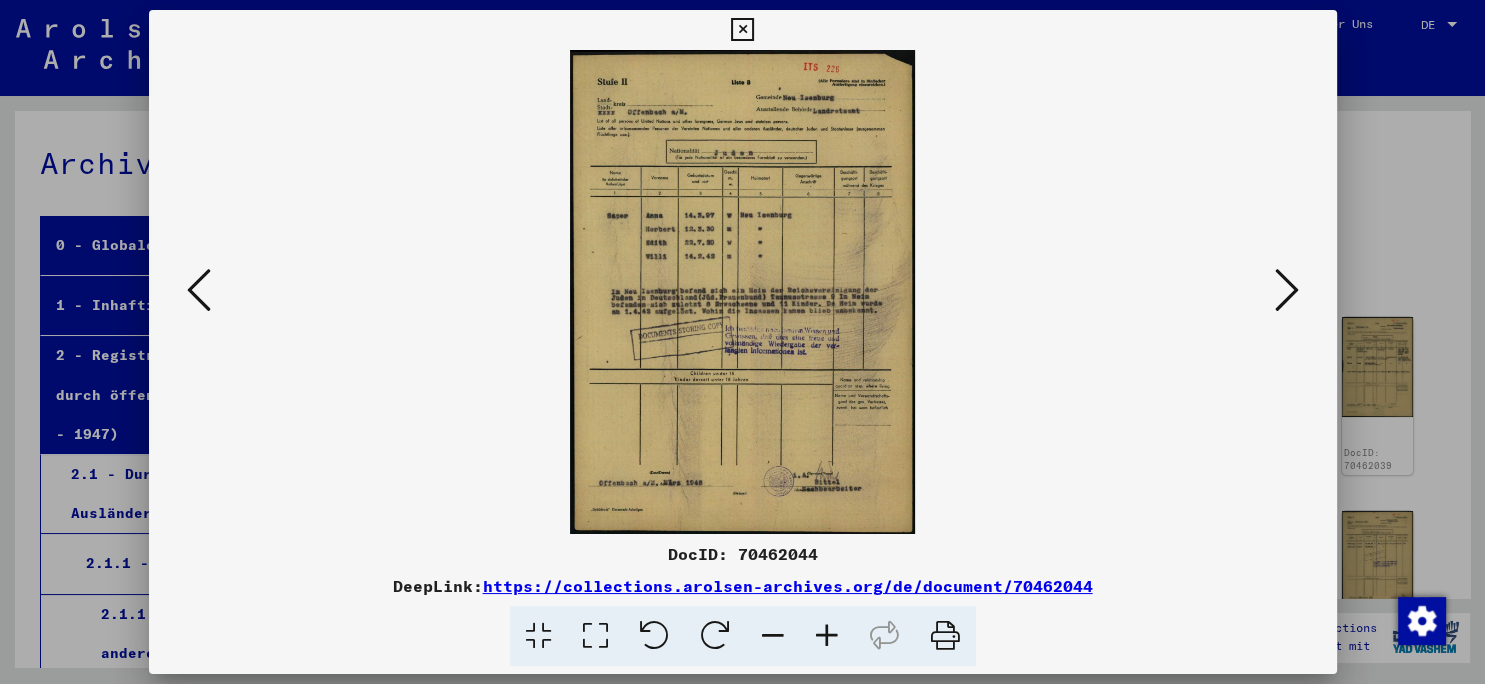 click at bounding box center [199, 290] 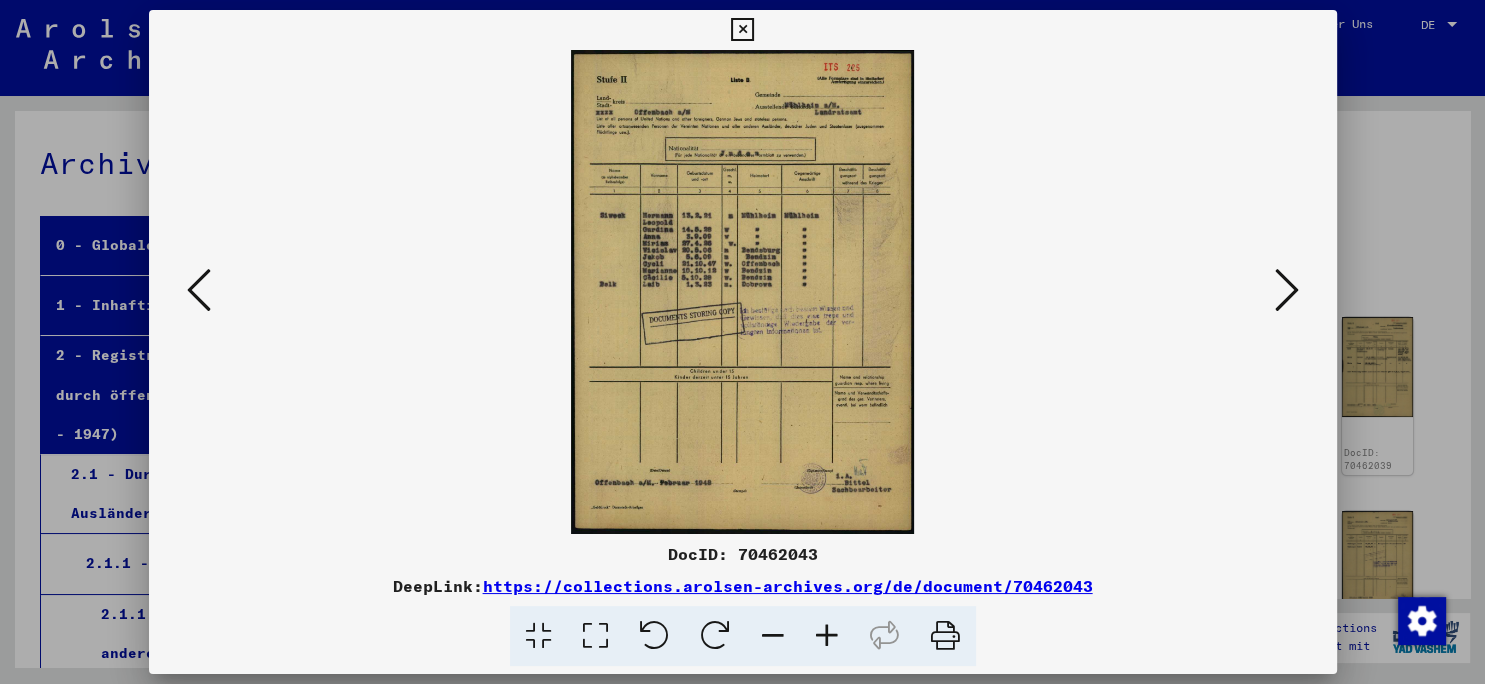 click at bounding box center [199, 290] 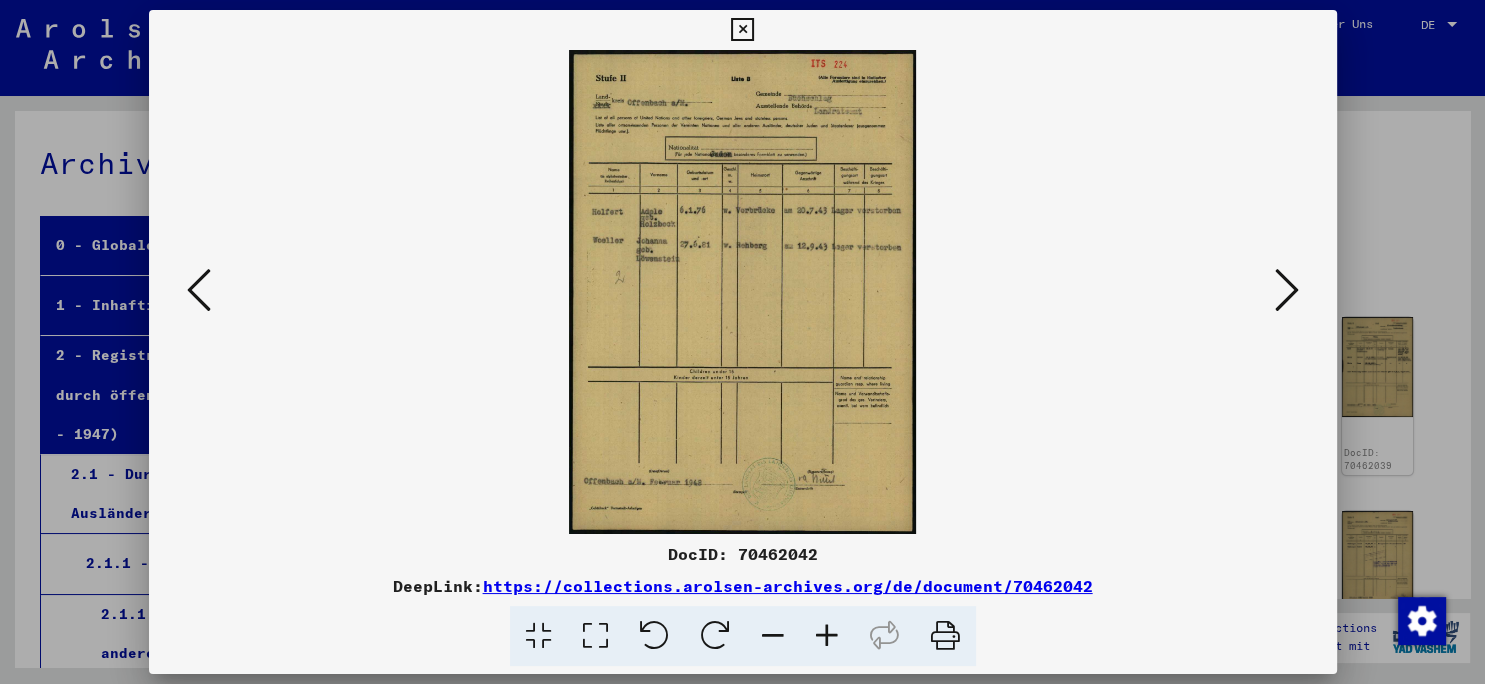 click at bounding box center (742, 30) 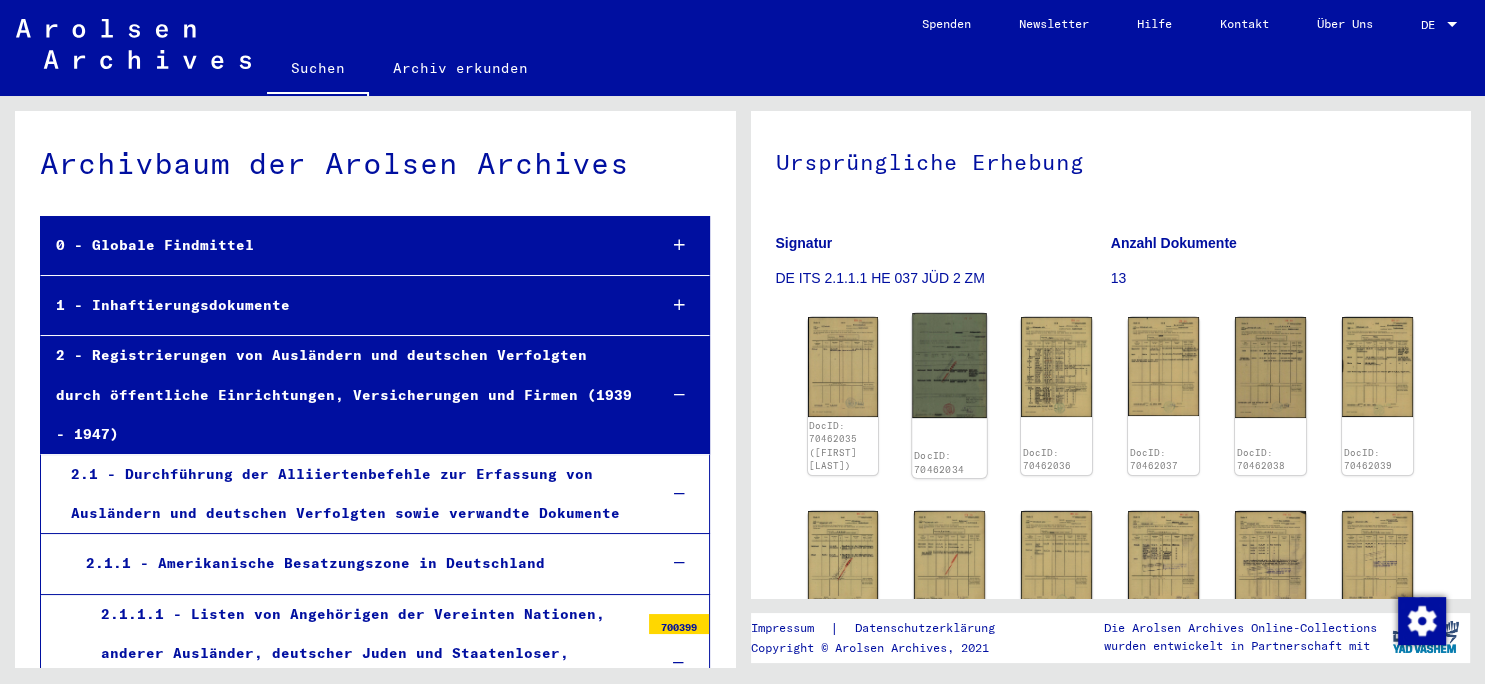 click 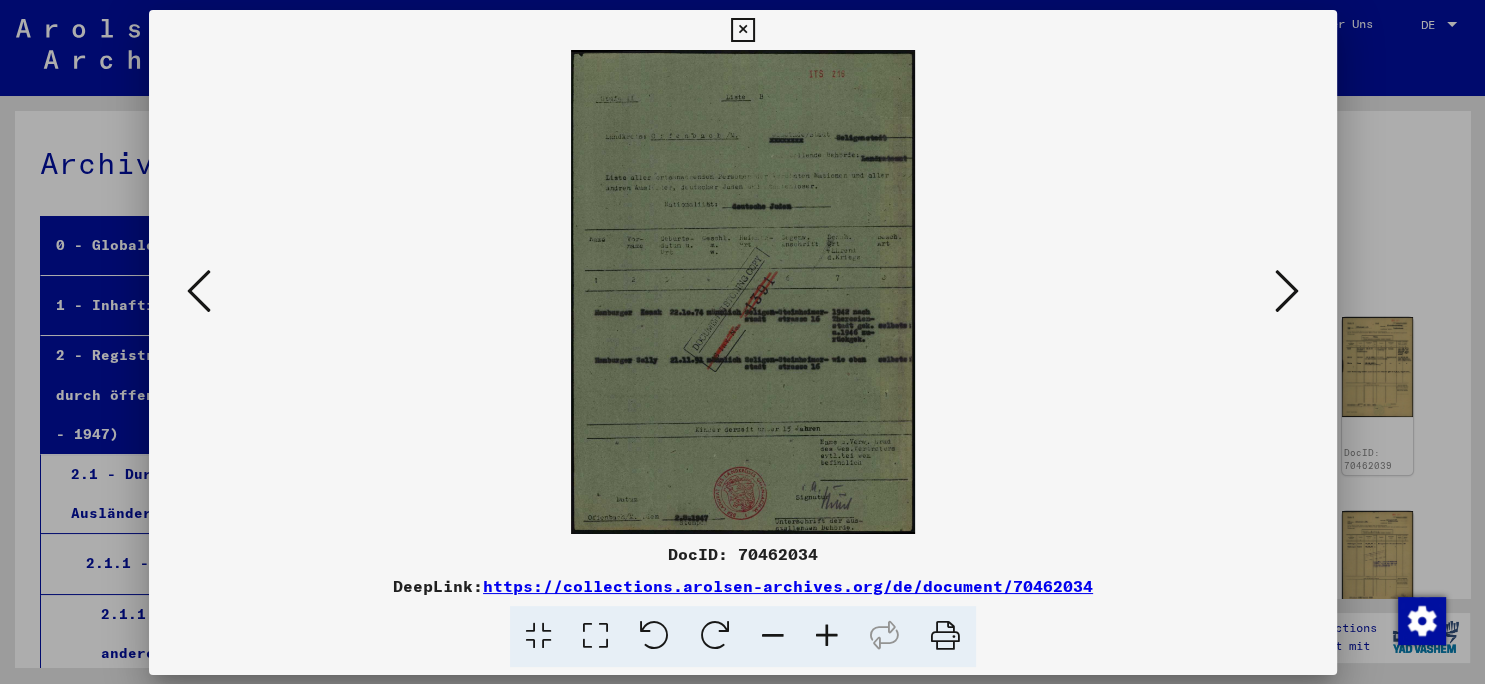 click at bounding box center [743, 292] 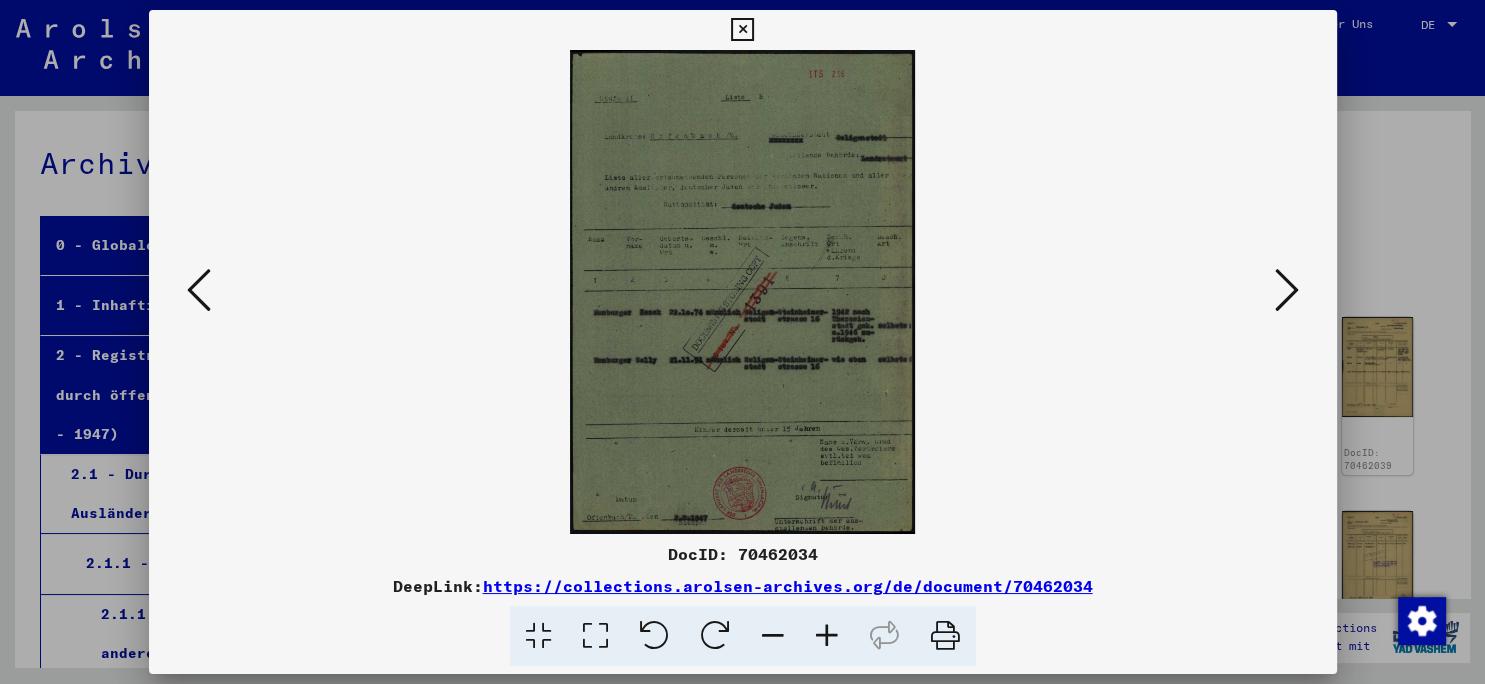 click at bounding box center [743, 292] 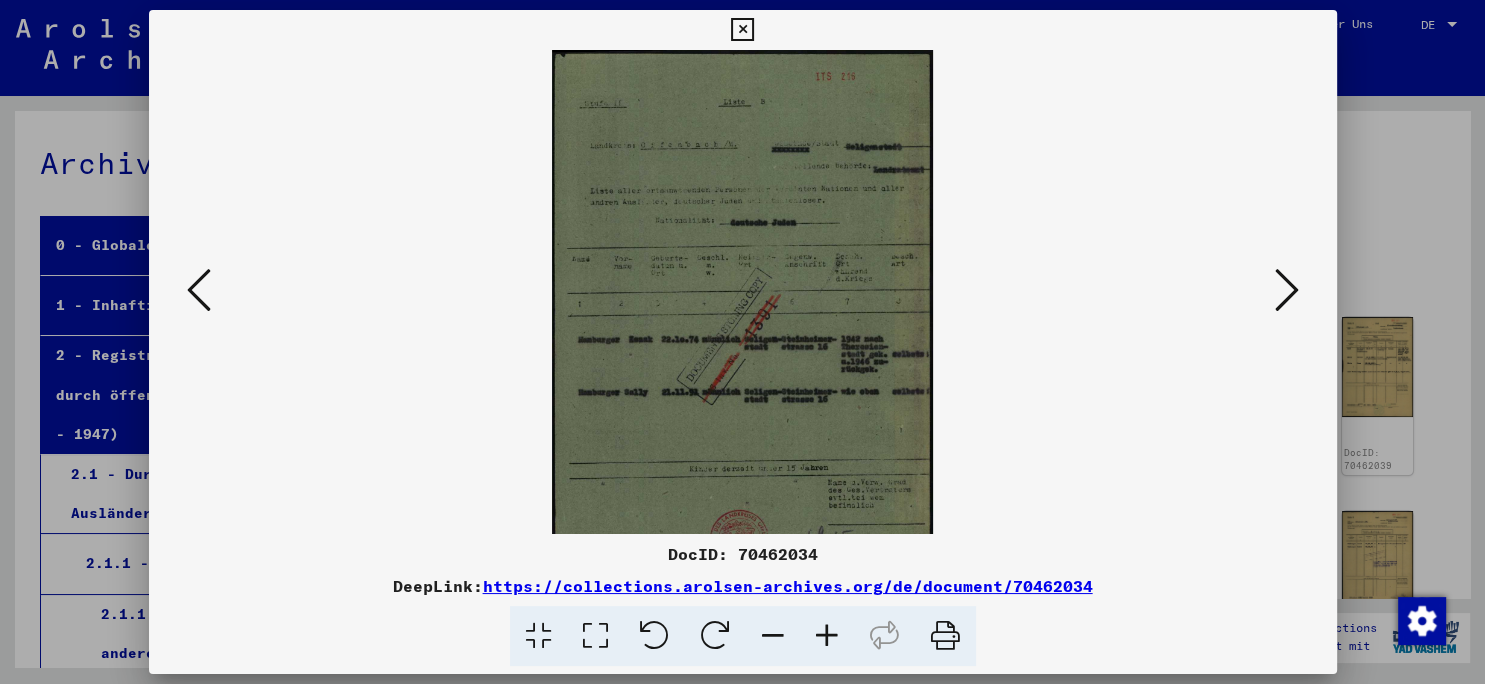 click at bounding box center [827, 636] 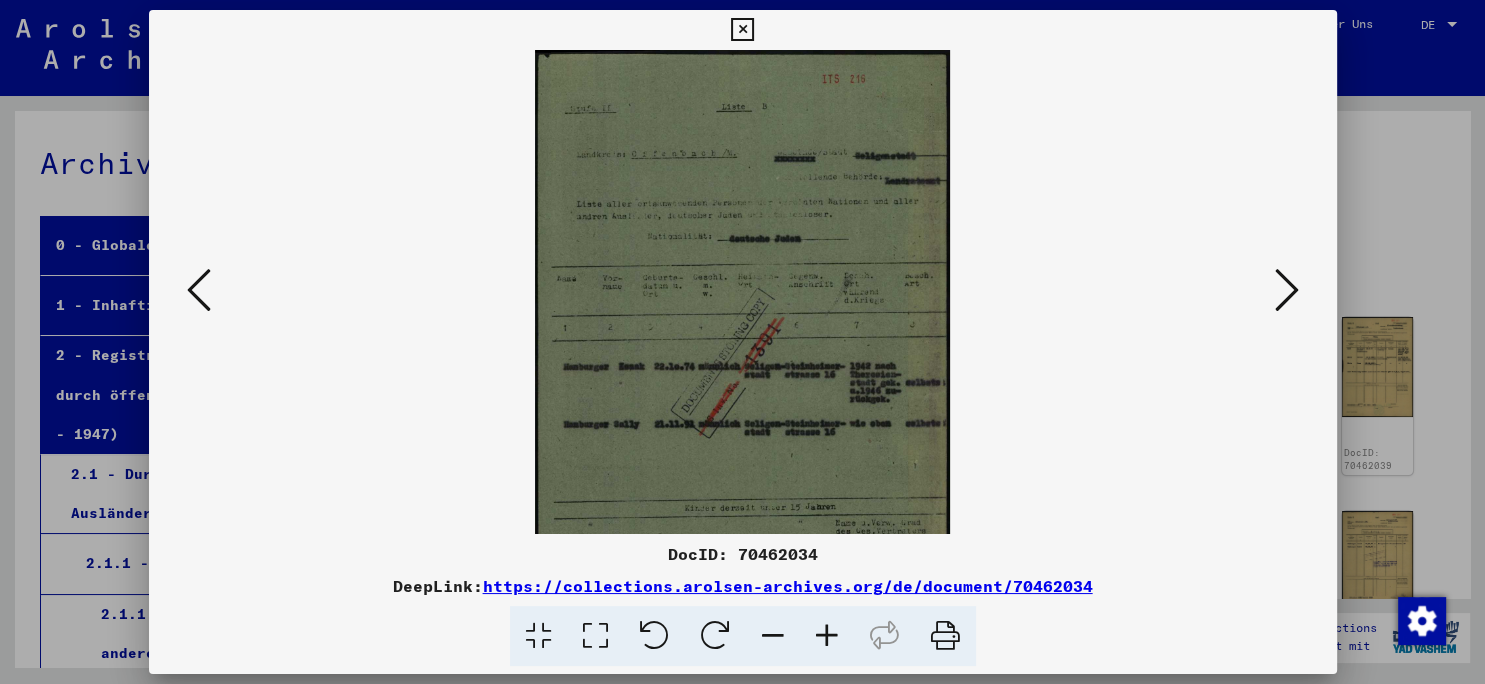 click at bounding box center (827, 636) 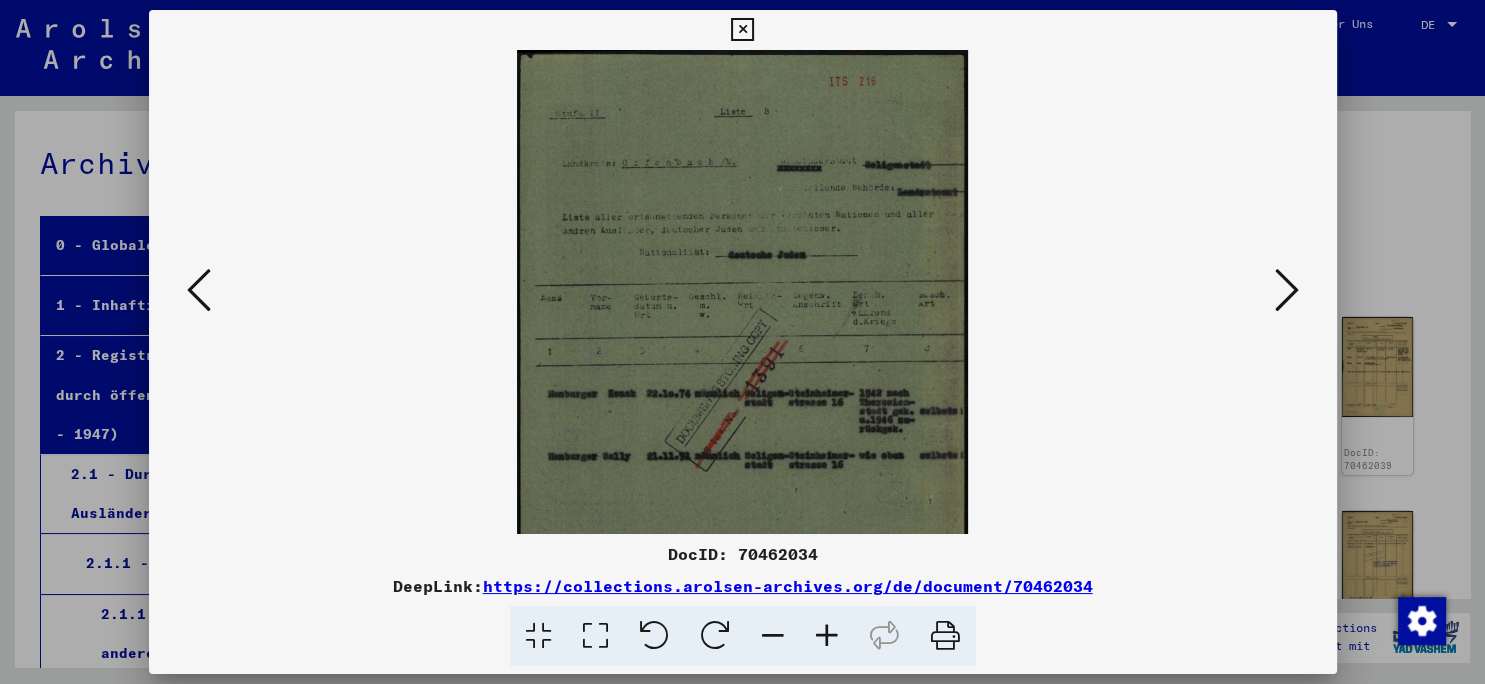 click at bounding box center [827, 636] 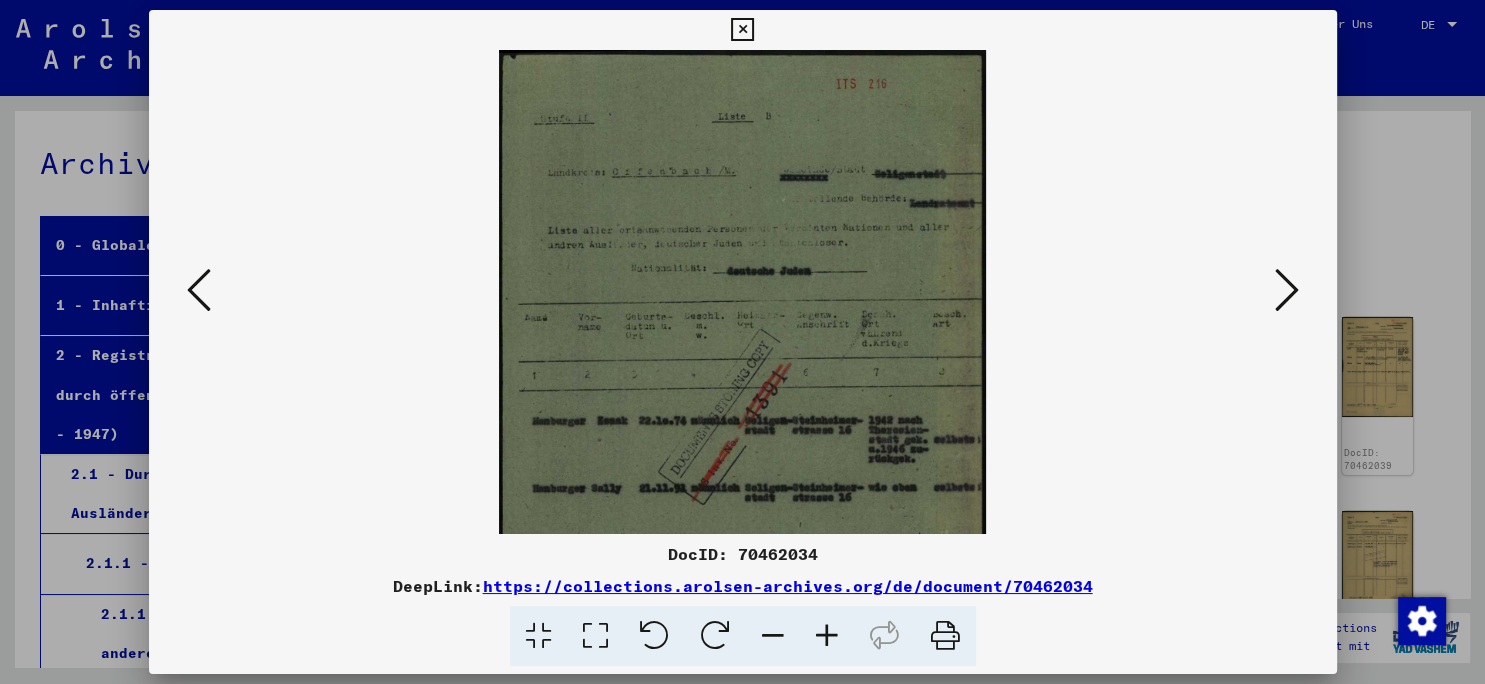 click at bounding box center (827, 636) 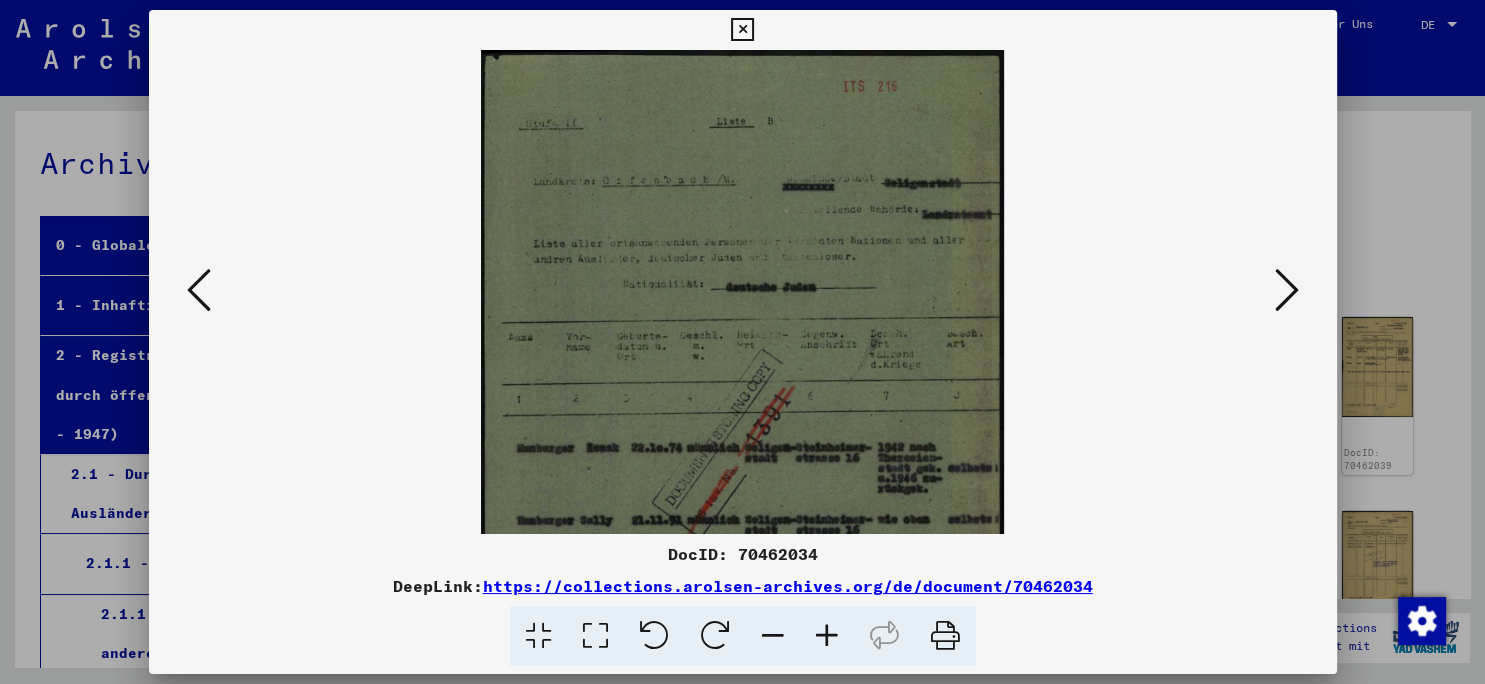 click at bounding box center [827, 636] 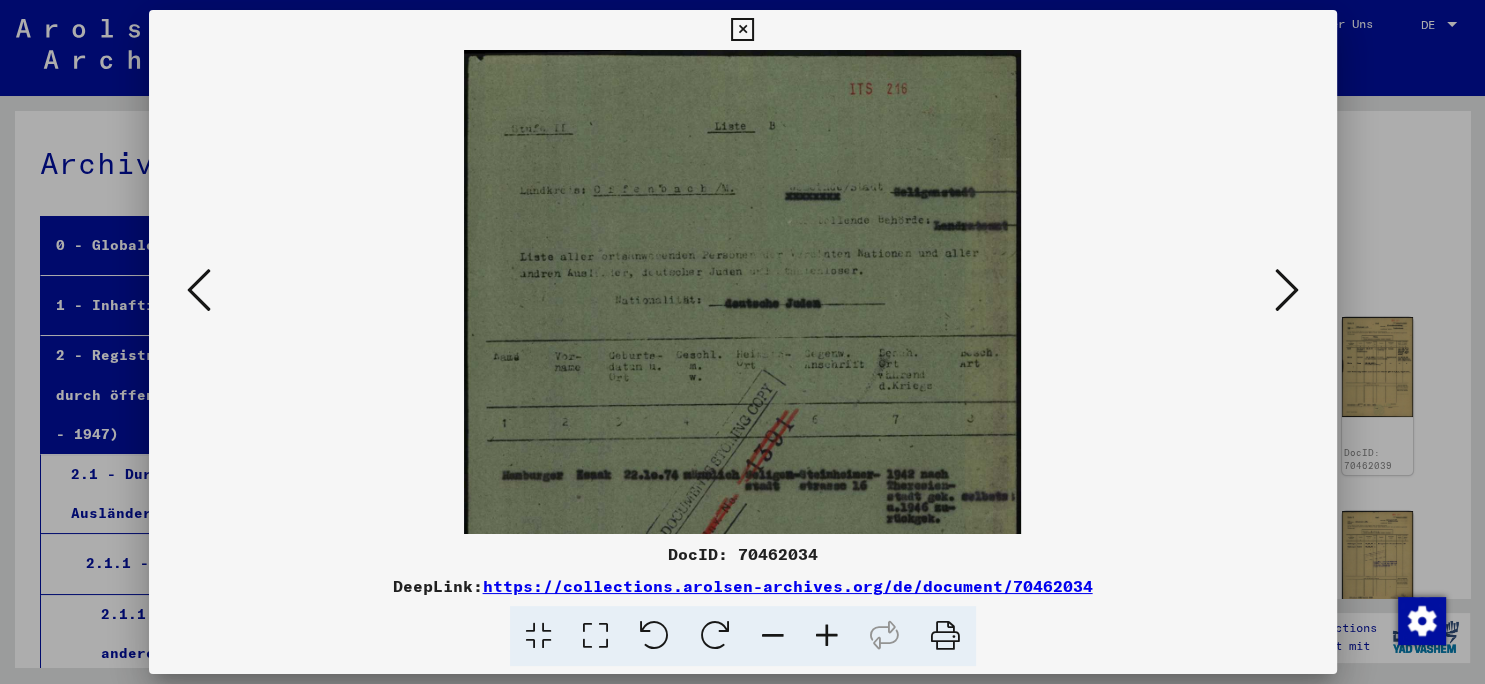 click at bounding box center [827, 636] 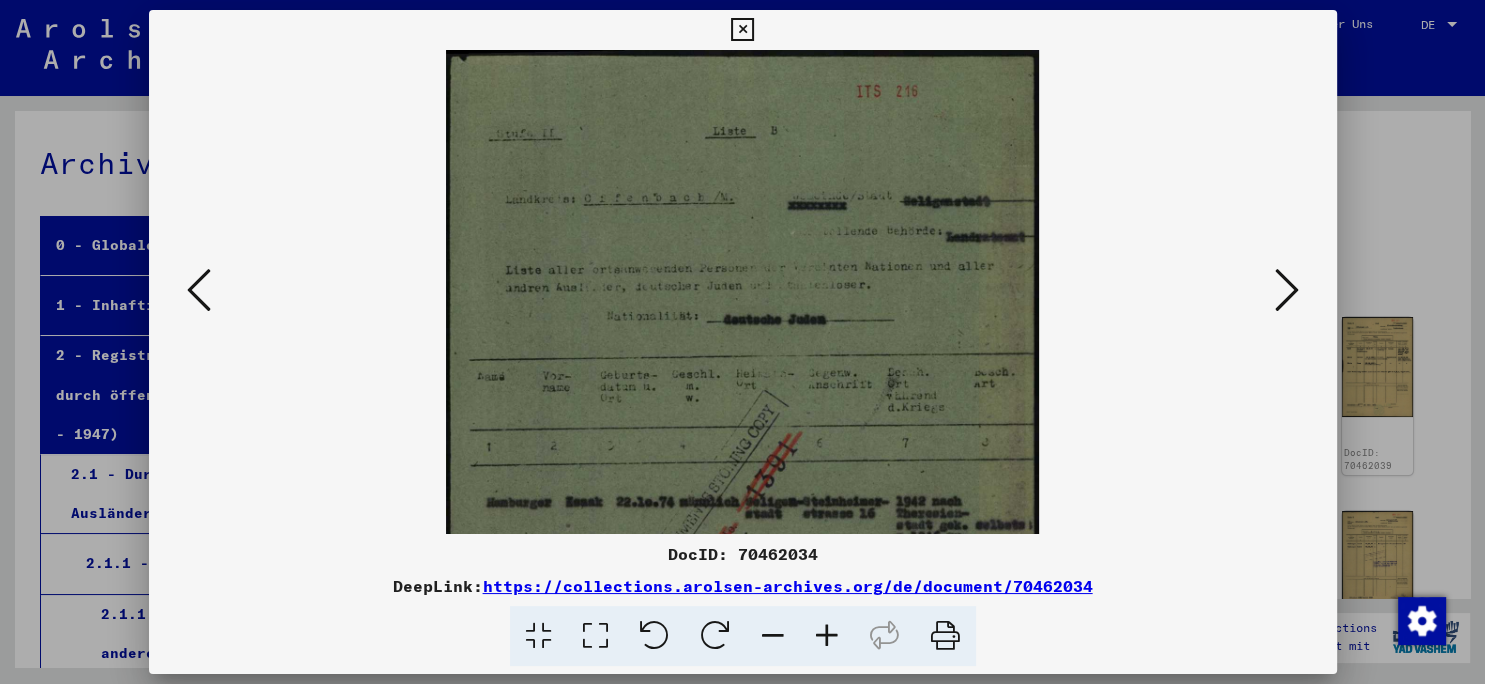 click at bounding box center (827, 636) 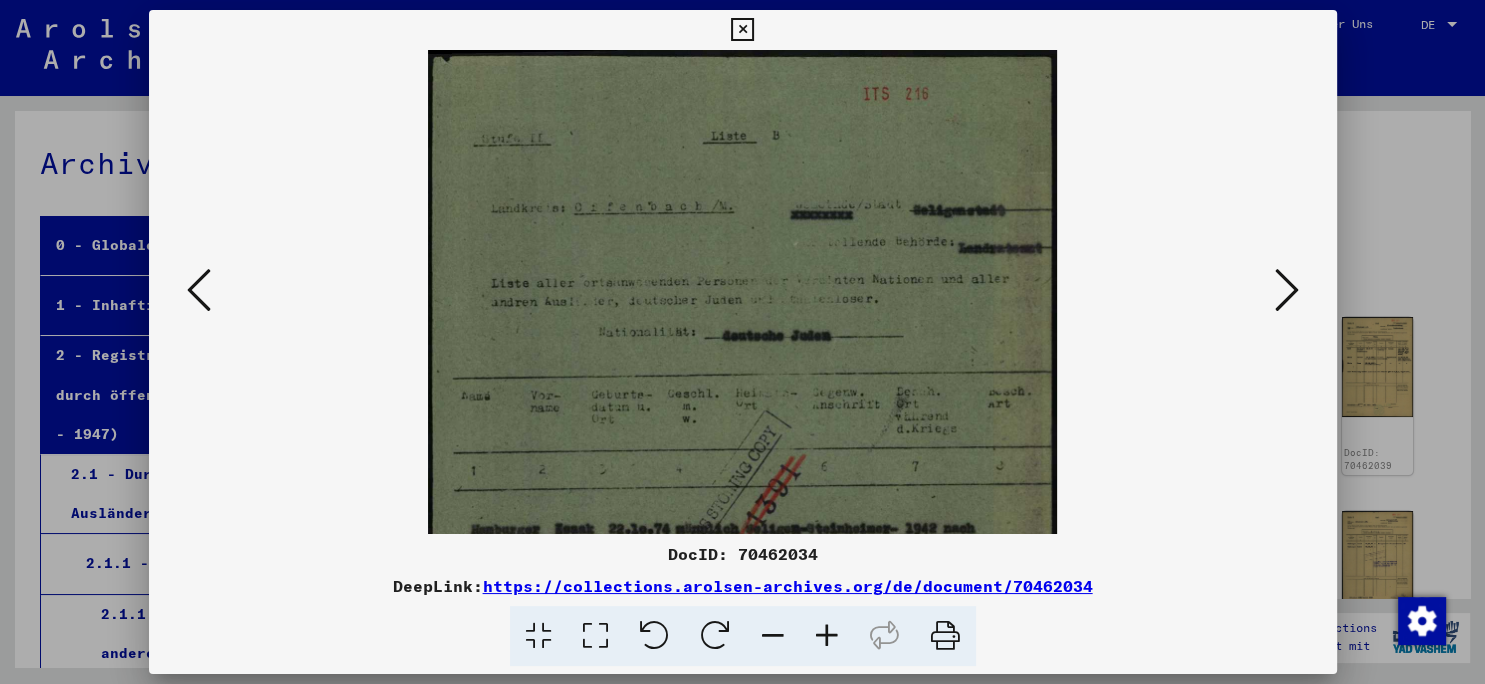 click at bounding box center (827, 636) 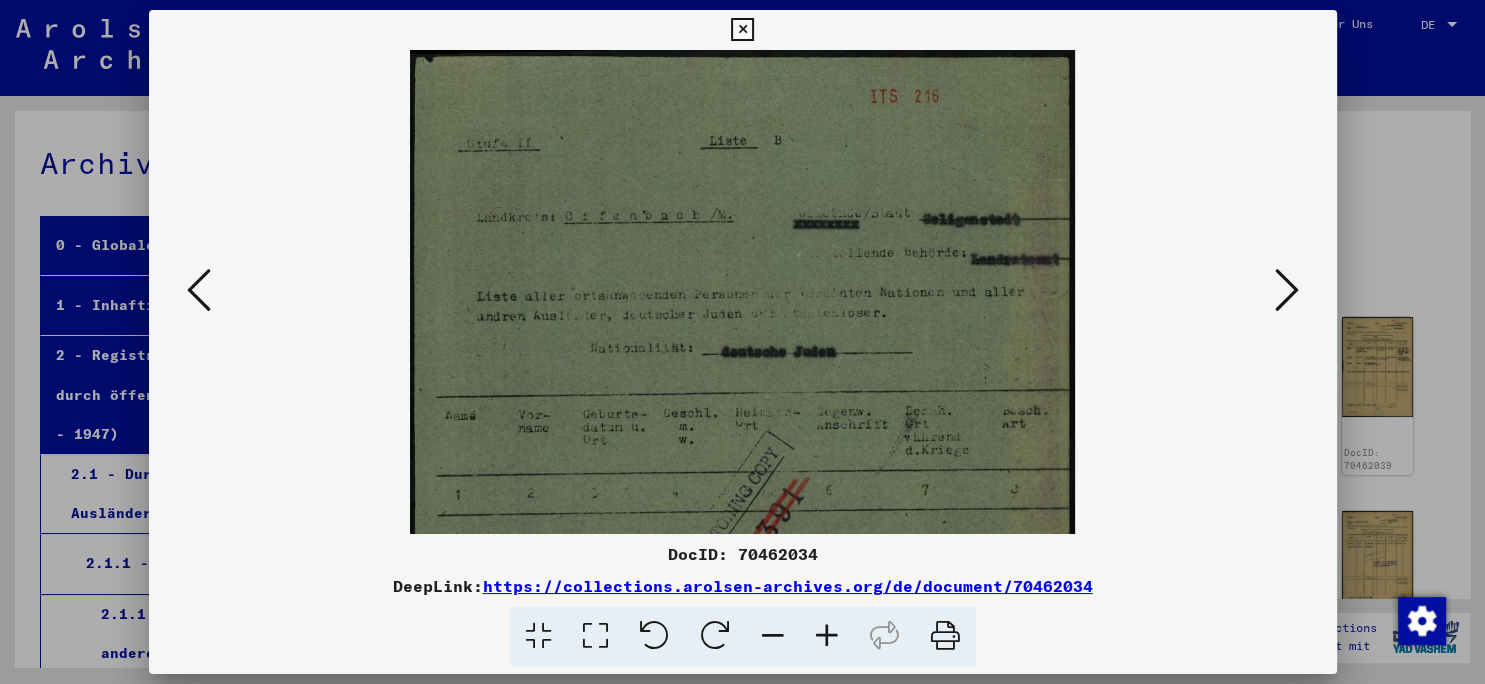 click at bounding box center (827, 636) 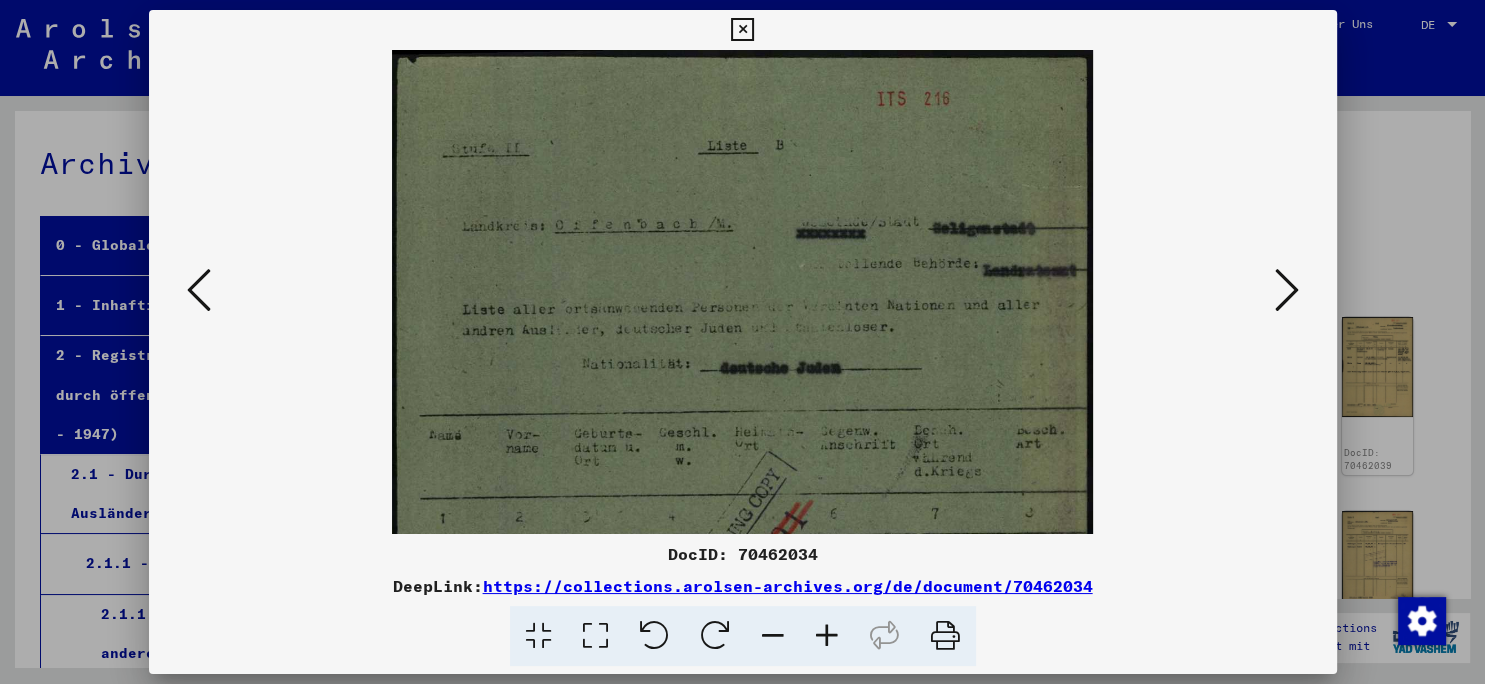 click at bounding box center (827, 636) 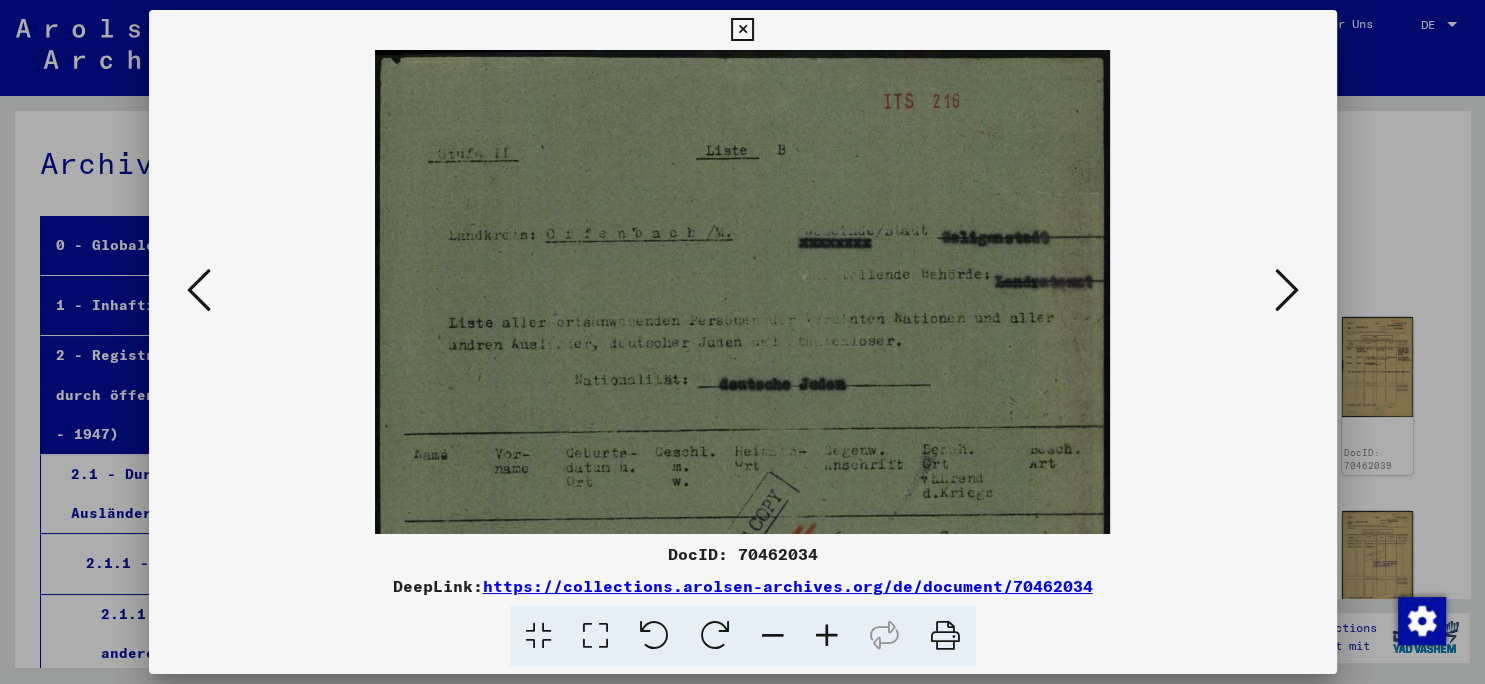 click at bounding box center [827, 636] 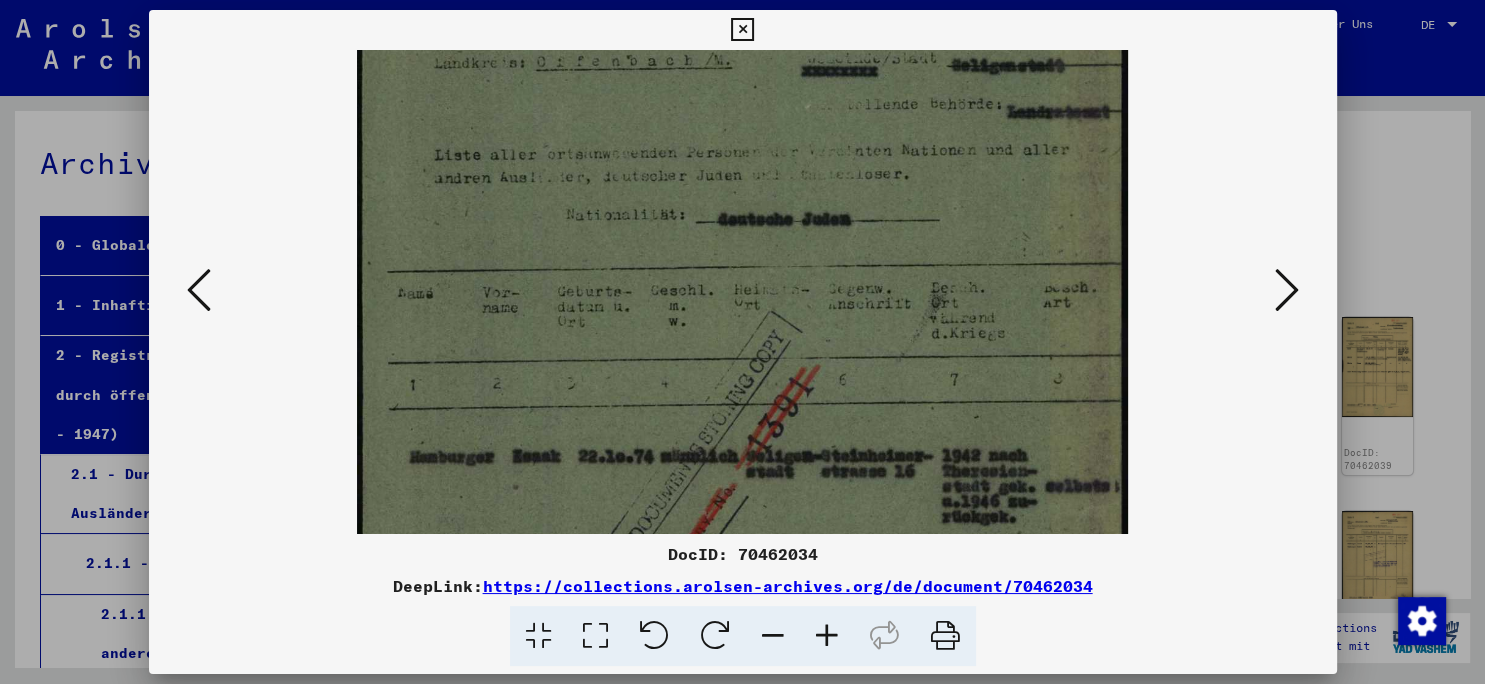 scroll, scrollTop: 163, scrollLeft: 0, axis: vertical 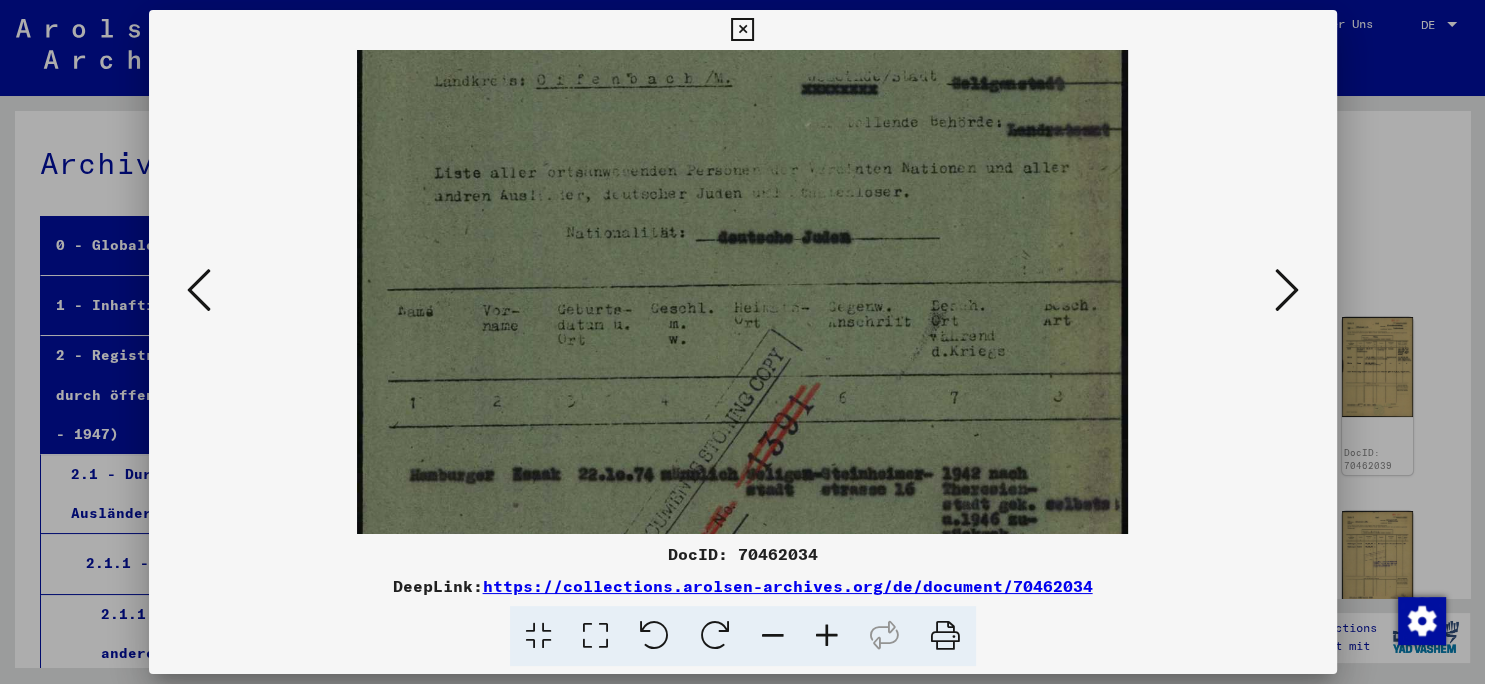 drag, startPoint x: 924, startPoint y: 350, endPoint x: 922, endPoint y: 187, distance: 163.01227 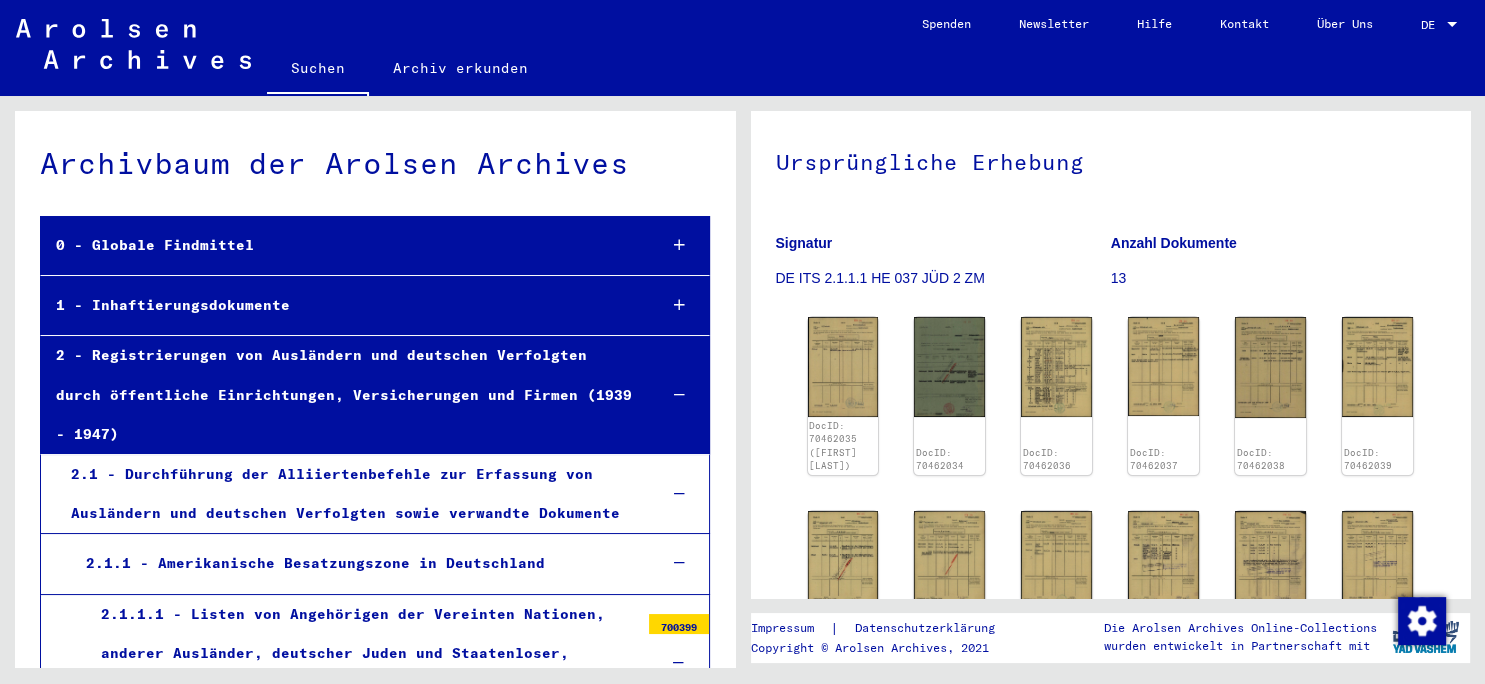 click on "13" 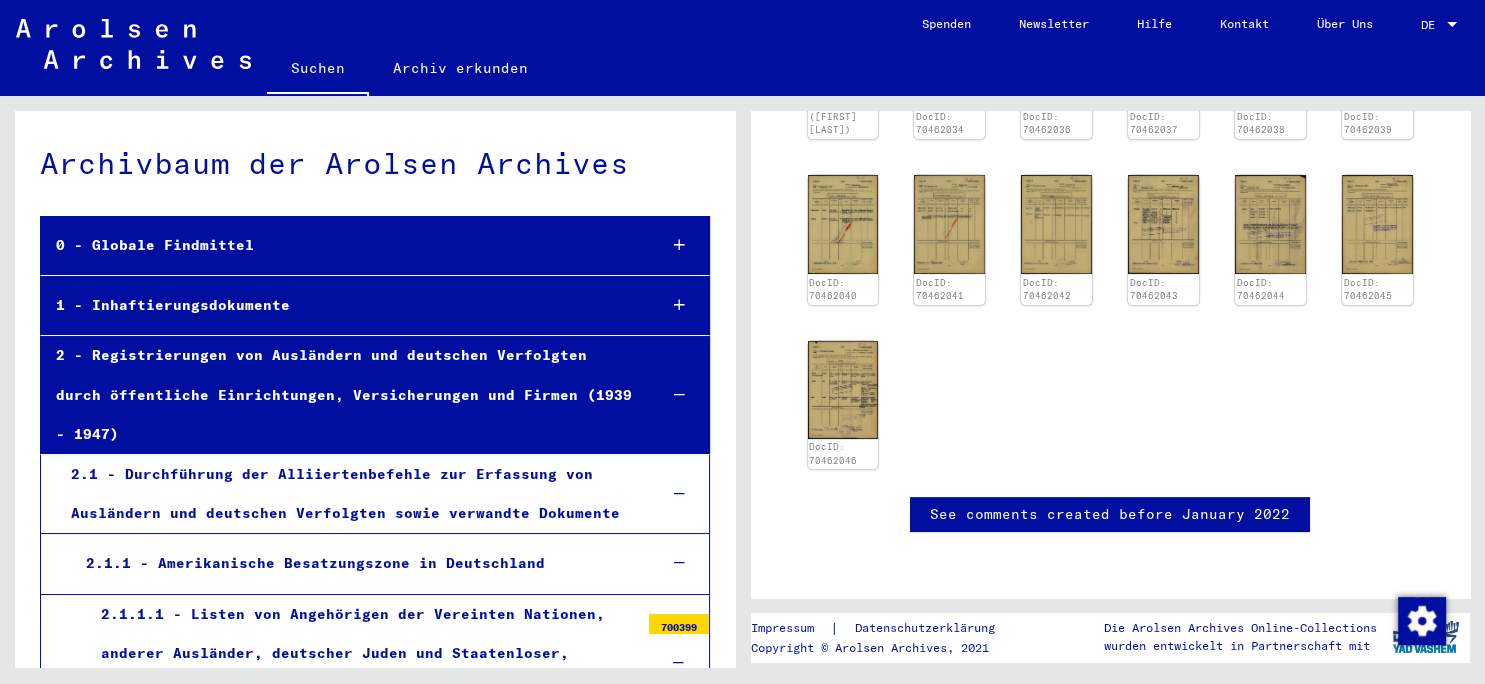 scroll, scrollTop: 1109, scrollLeft: 0, axis: vertical 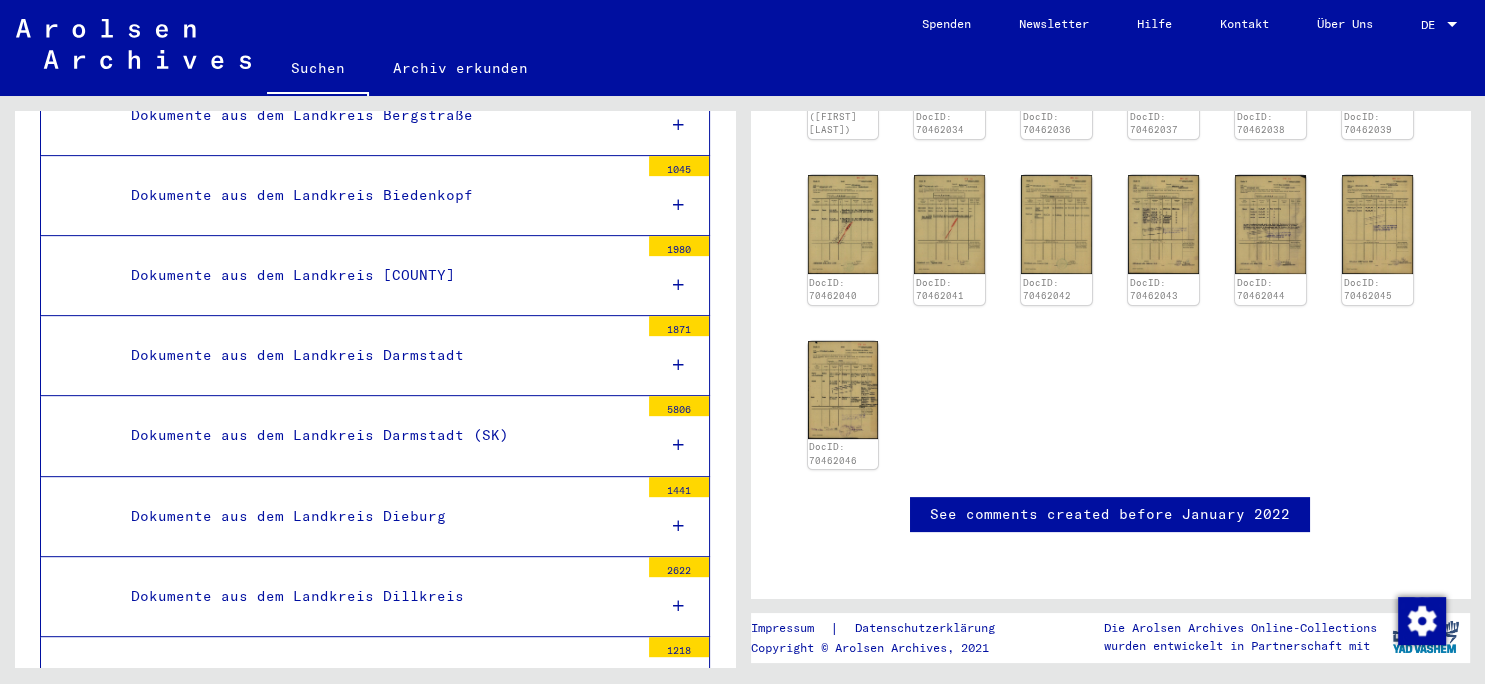 click on "Dokumente aus dem Landkreis Darmstadt" at bounding box center [377, 355] 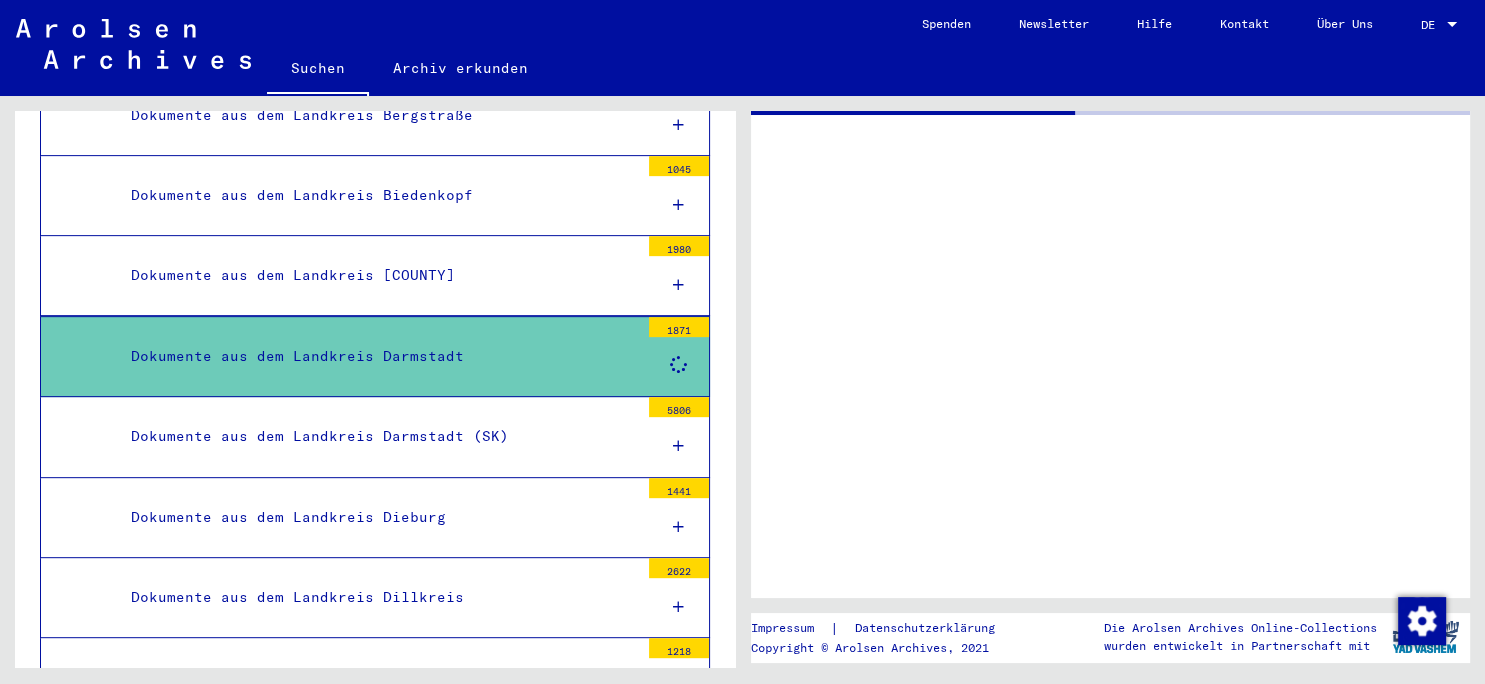scroll, scrollTop: 0, scrollLeft: 0, axis: both 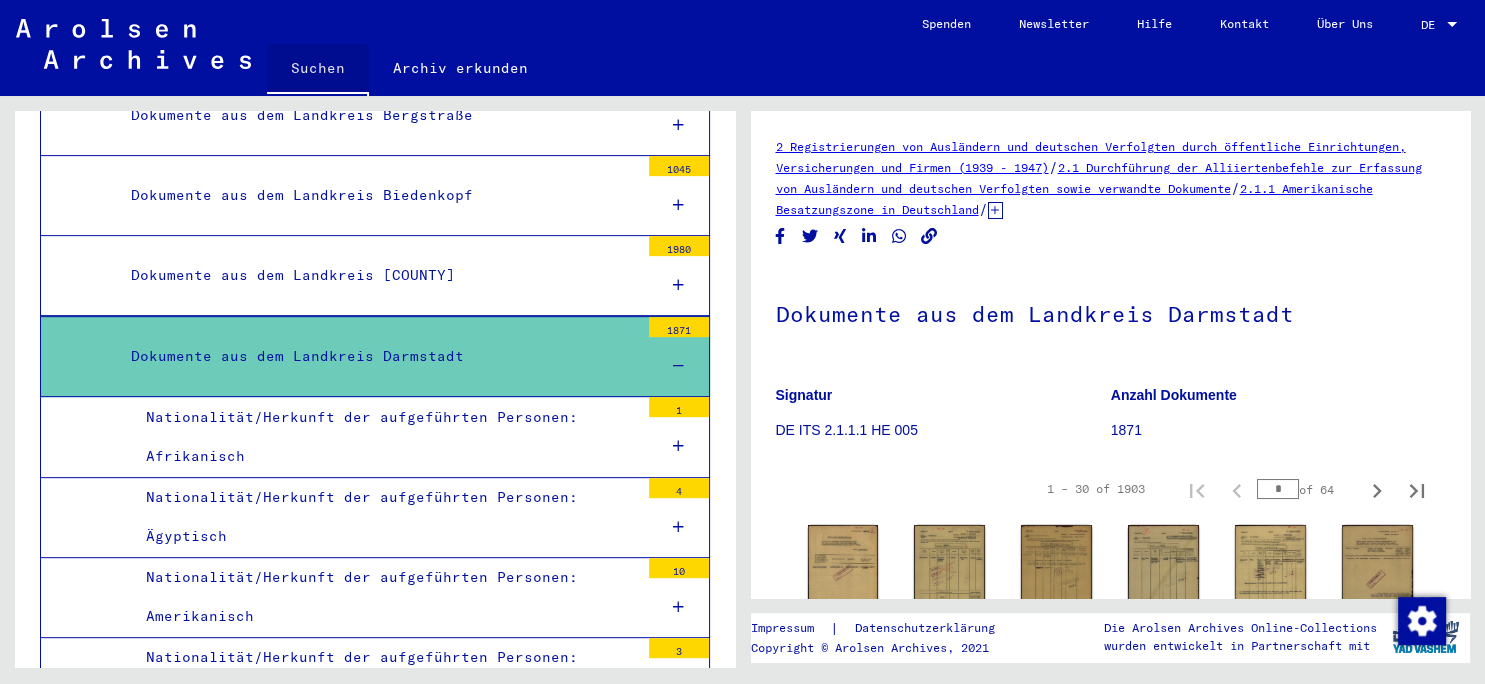 click on "Suchen" 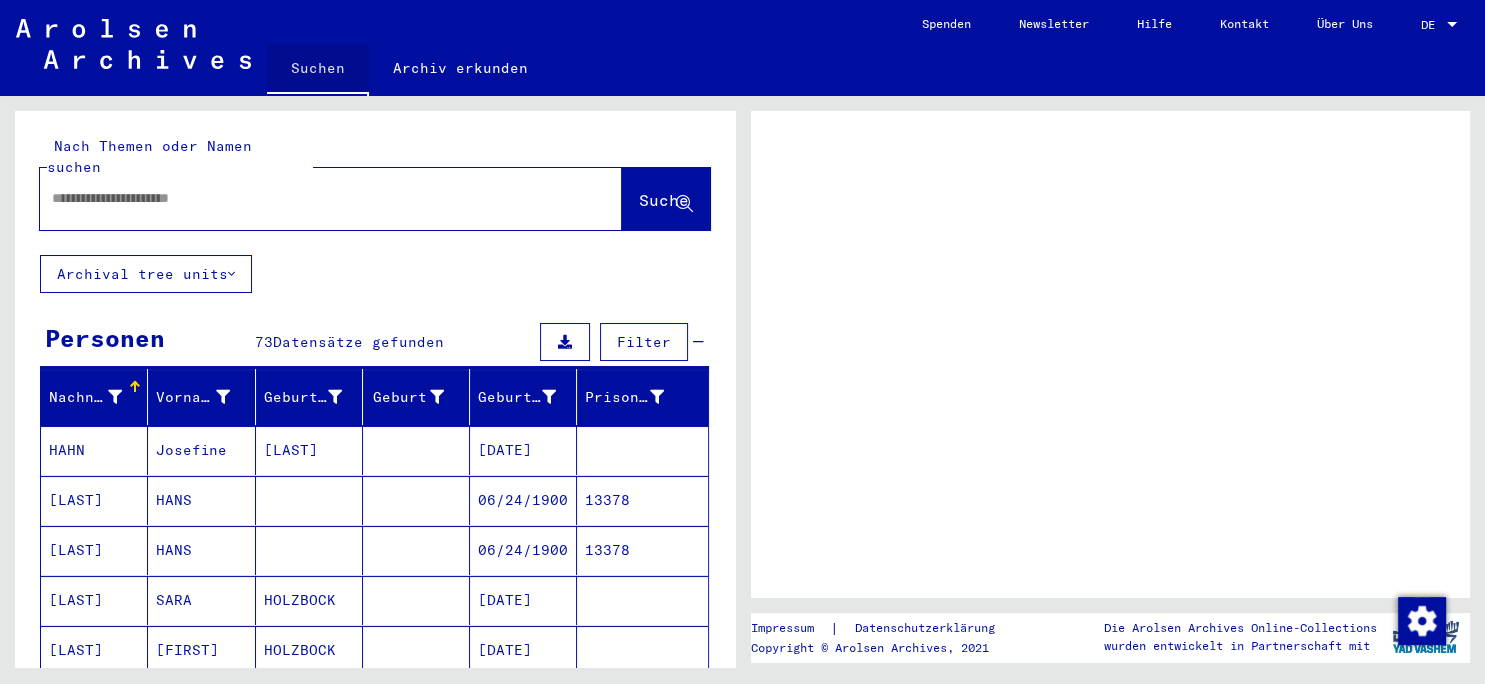 scroll, scrollTop: 878, scrollLeft: 0, axis: vertical 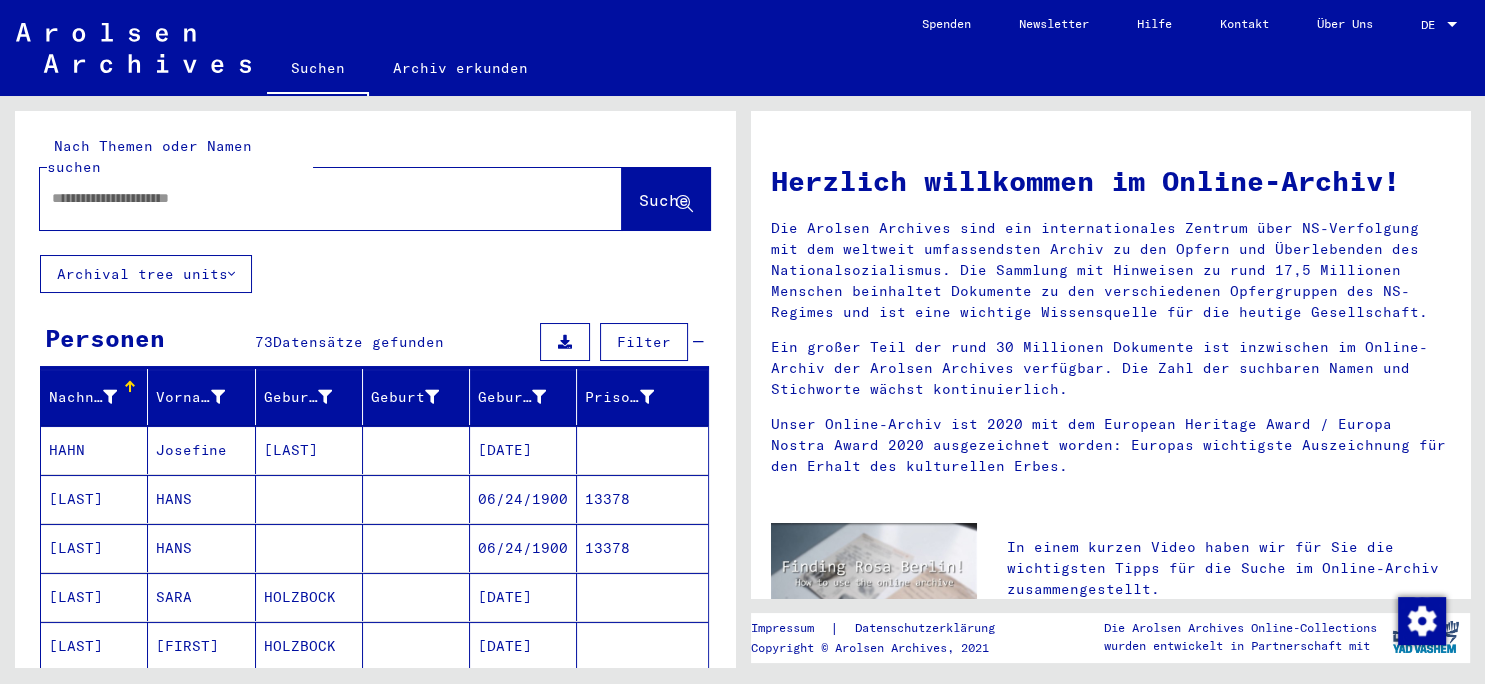 click at bounding box center [307, 198] 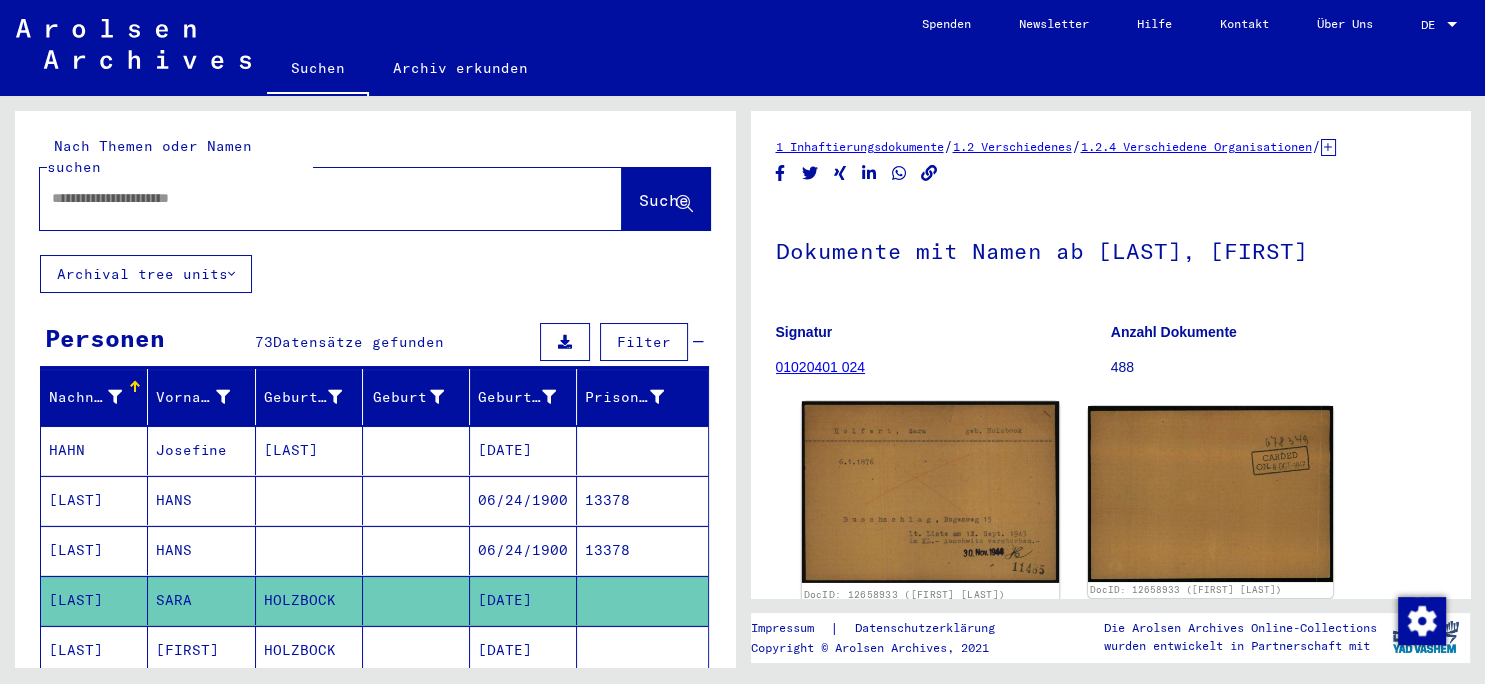 click 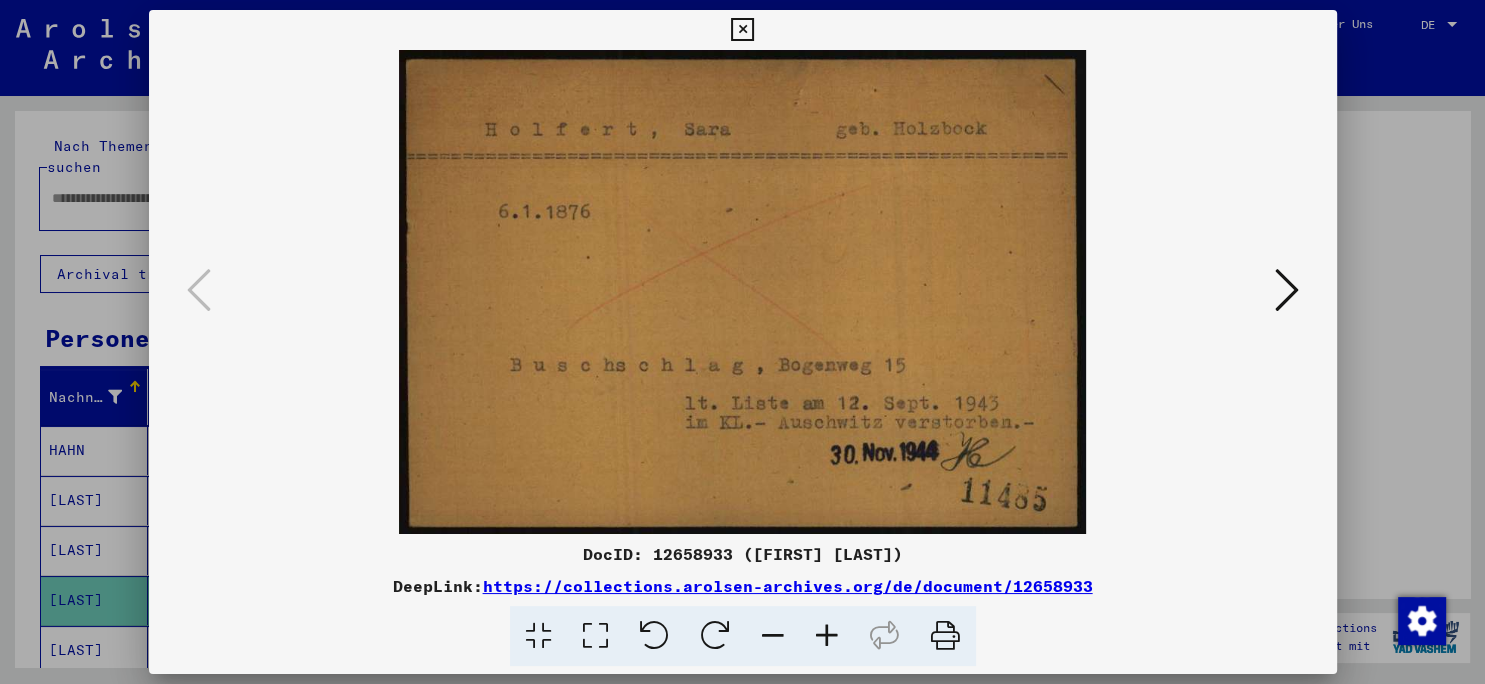 click at bounding box center [1287, 290] 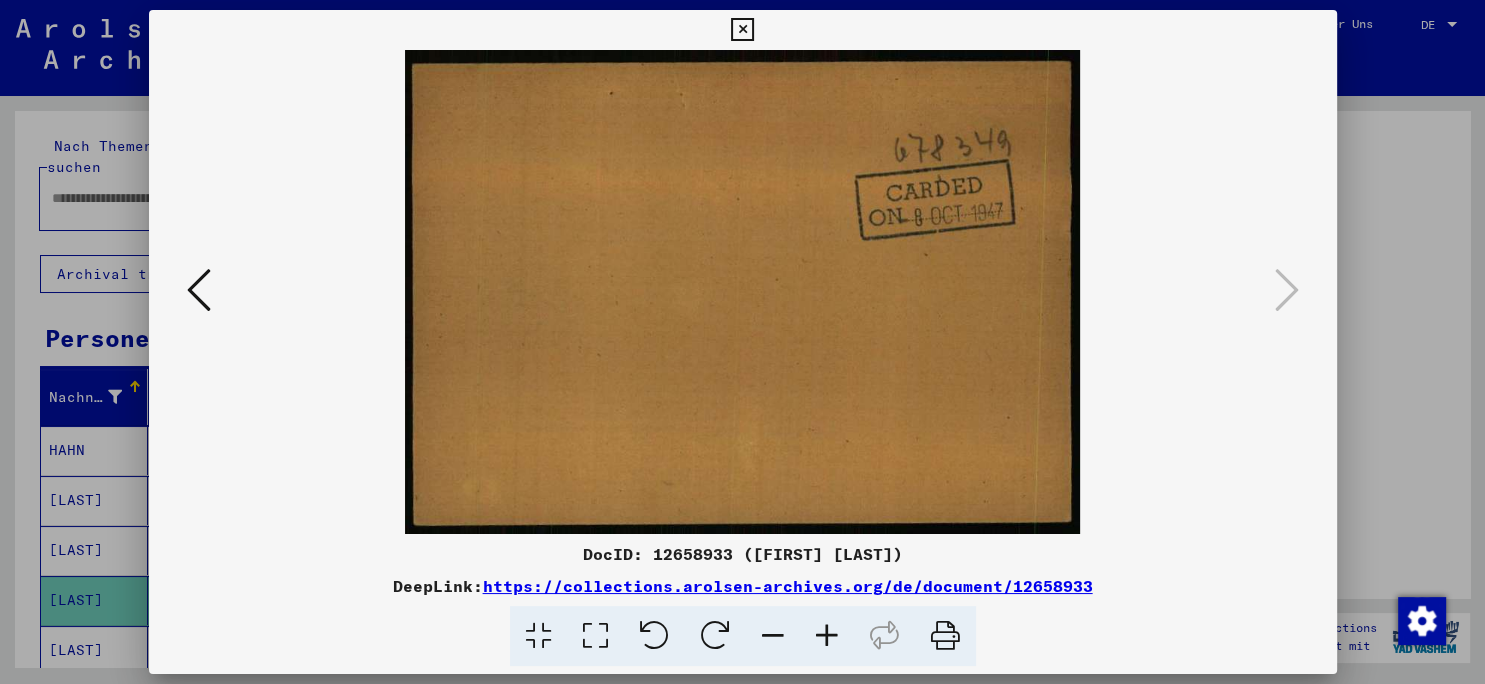click at bounding box center [199, 290] 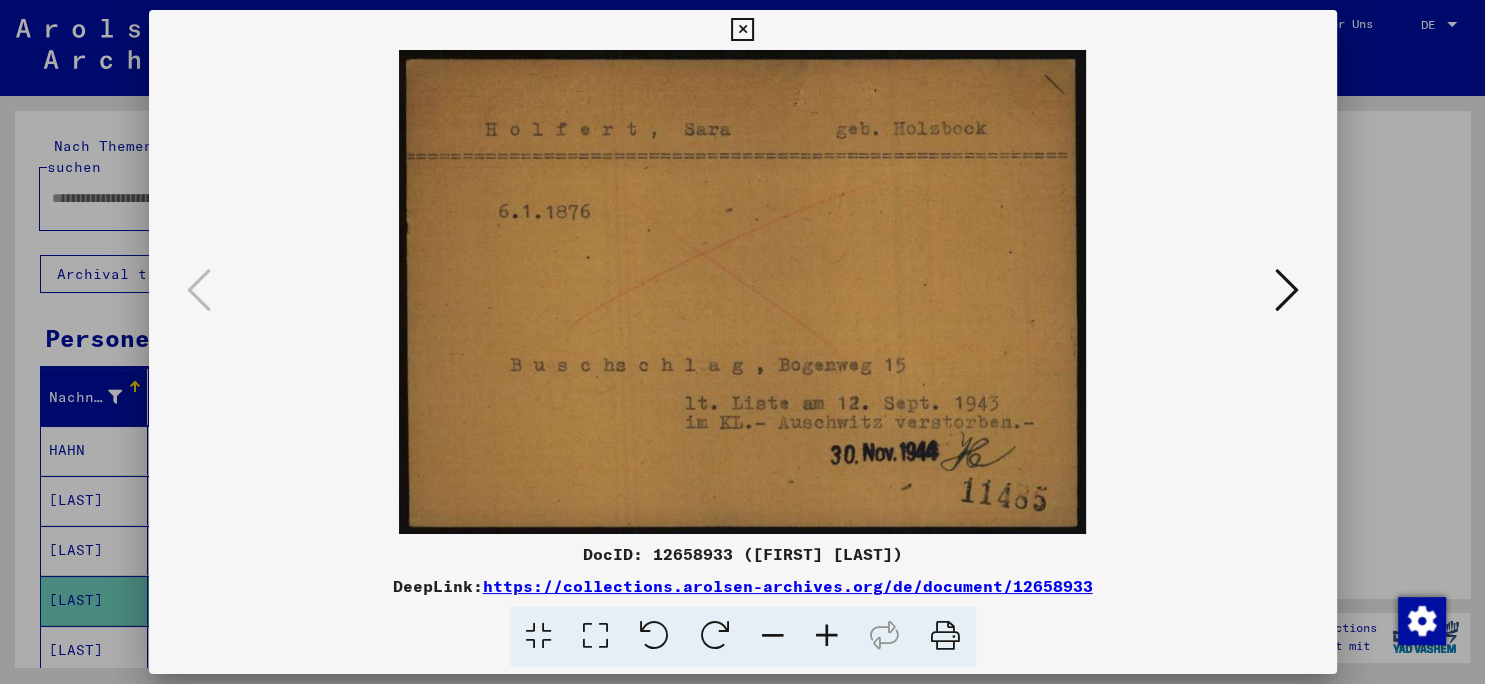 click at bounding box center (742, 30) 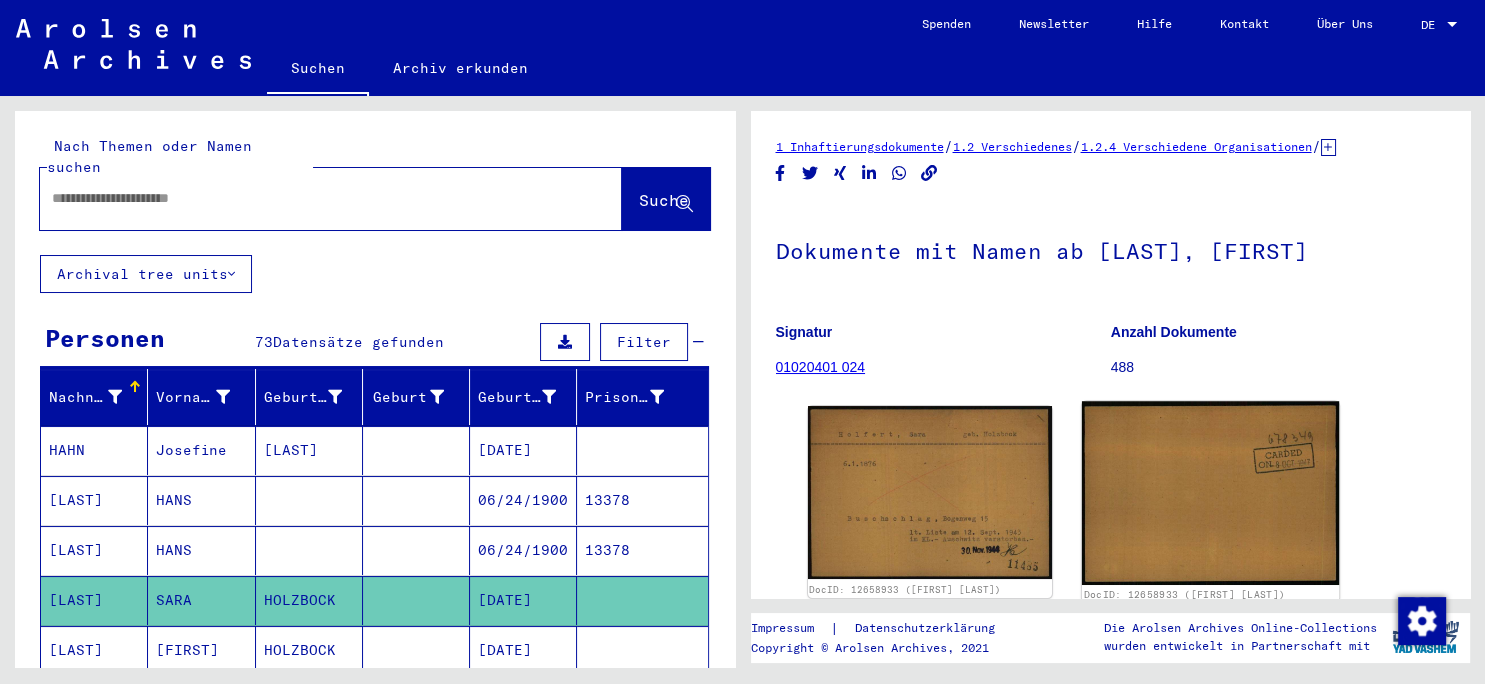 click 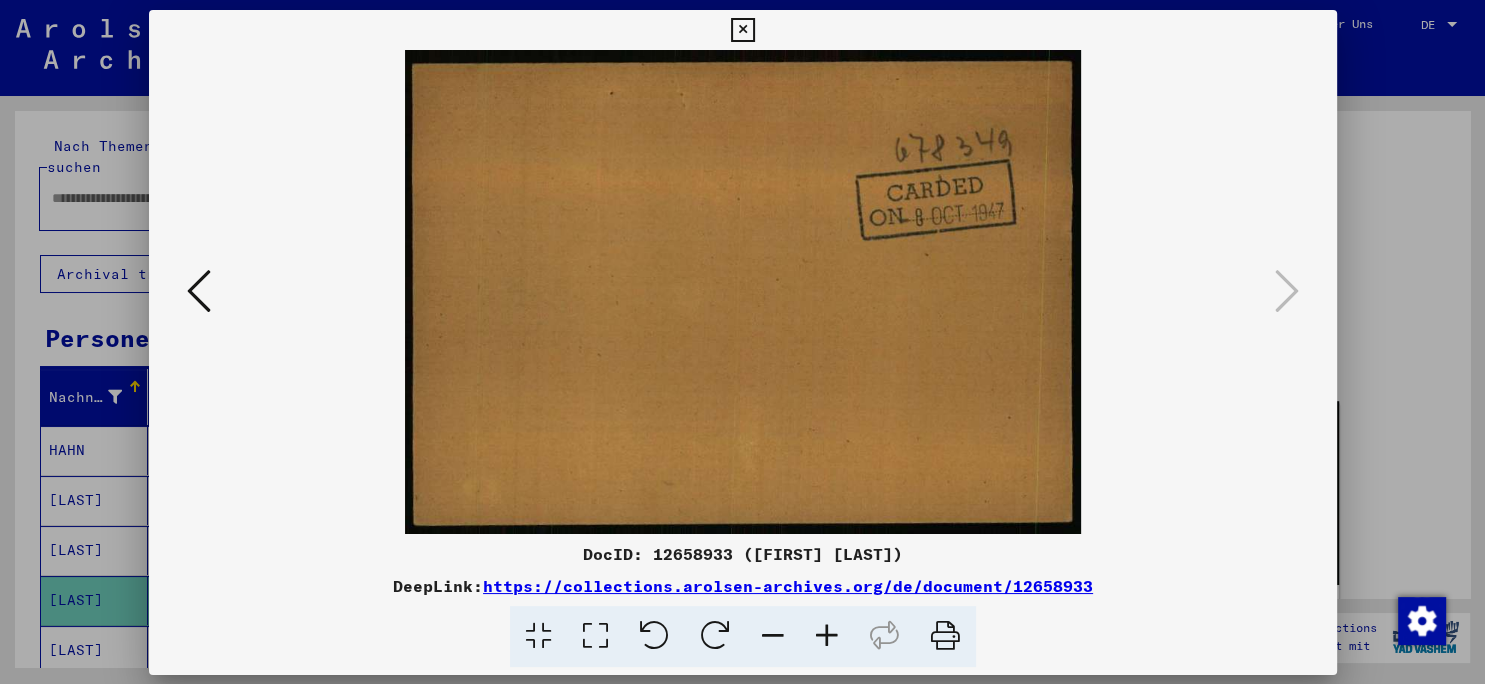 click at bounding box center (743, 292) 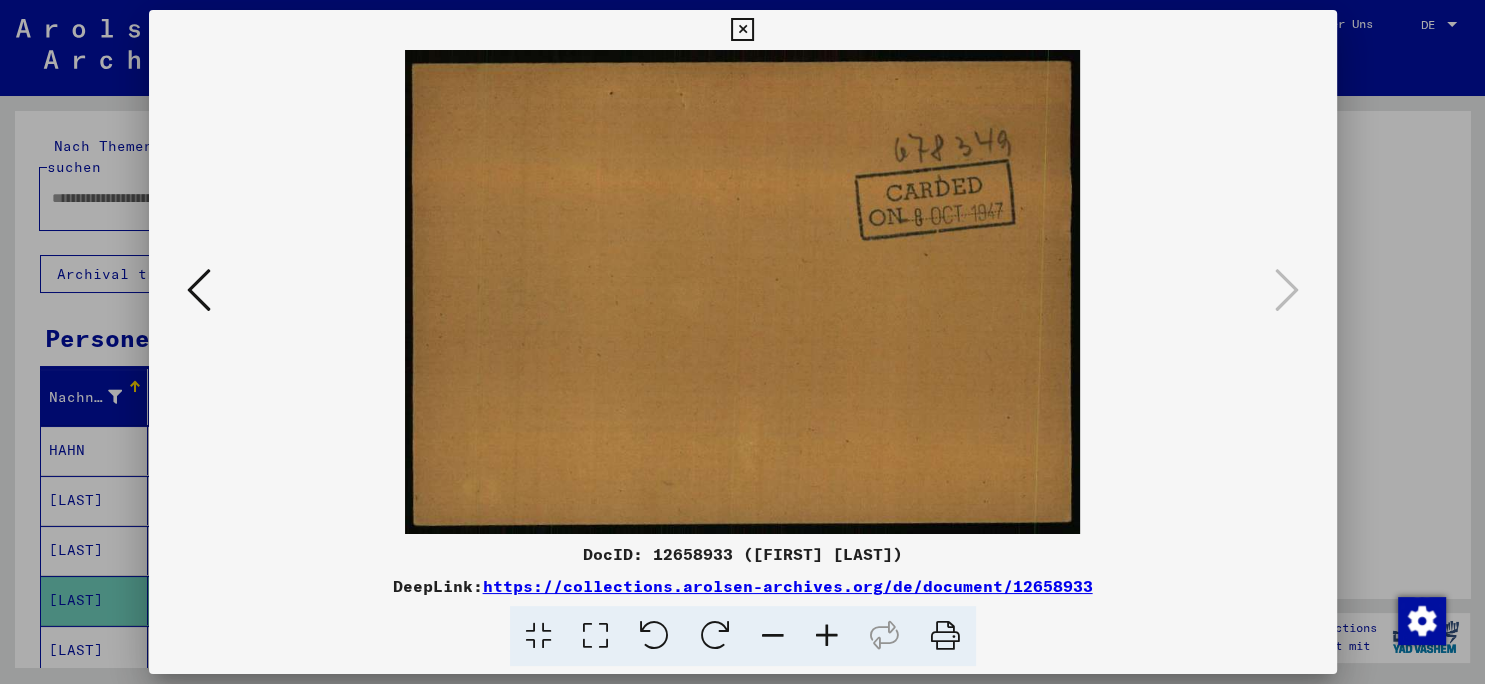 click at bounding box center (199, 291) 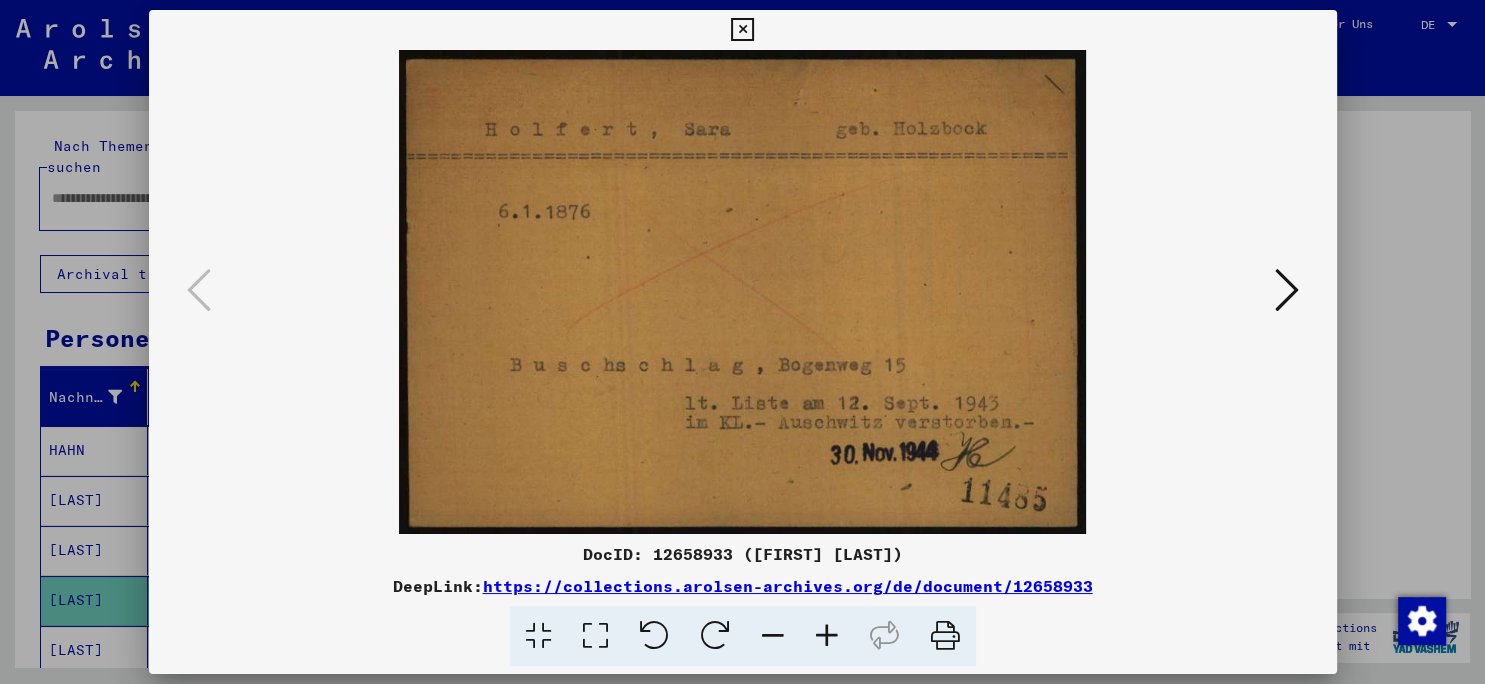 click at bounding box center (742, 30) 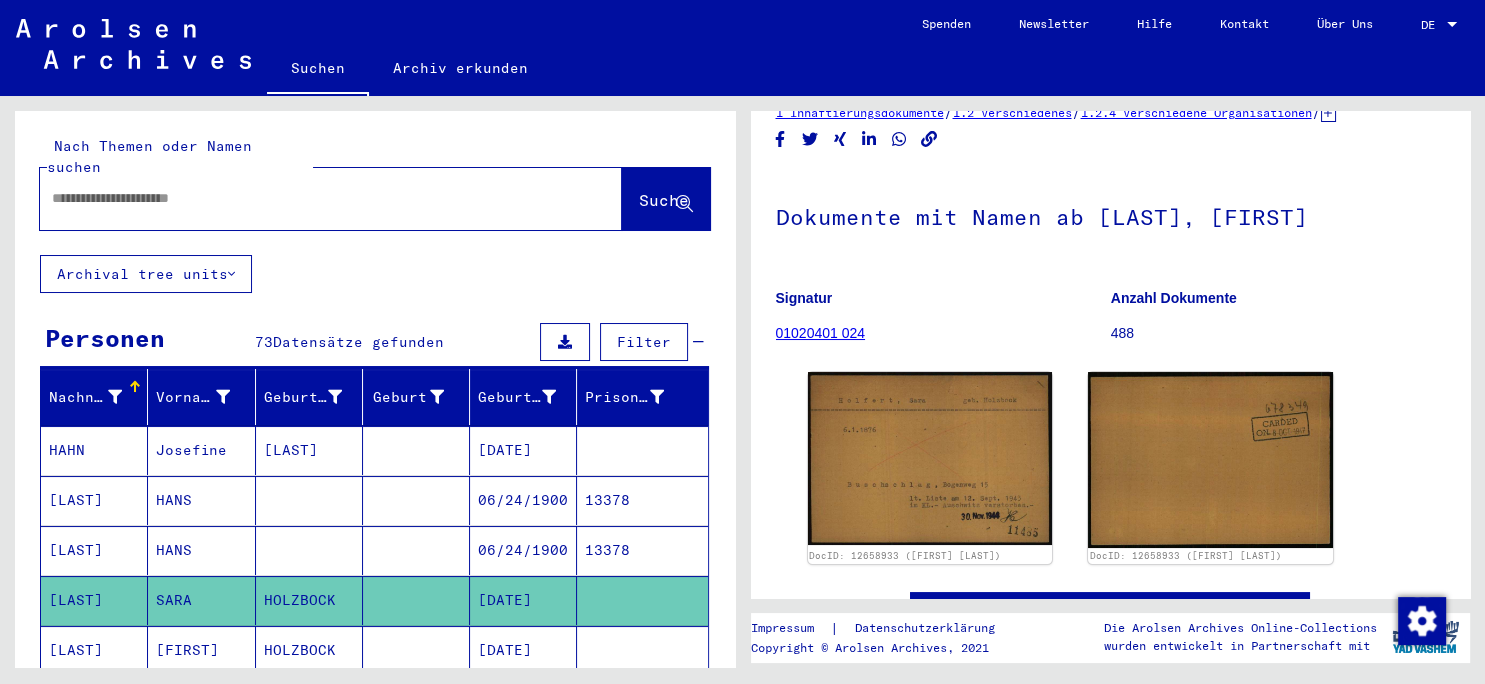 scroll, scrollTop: 0, scrollLeft: 0, axis: both 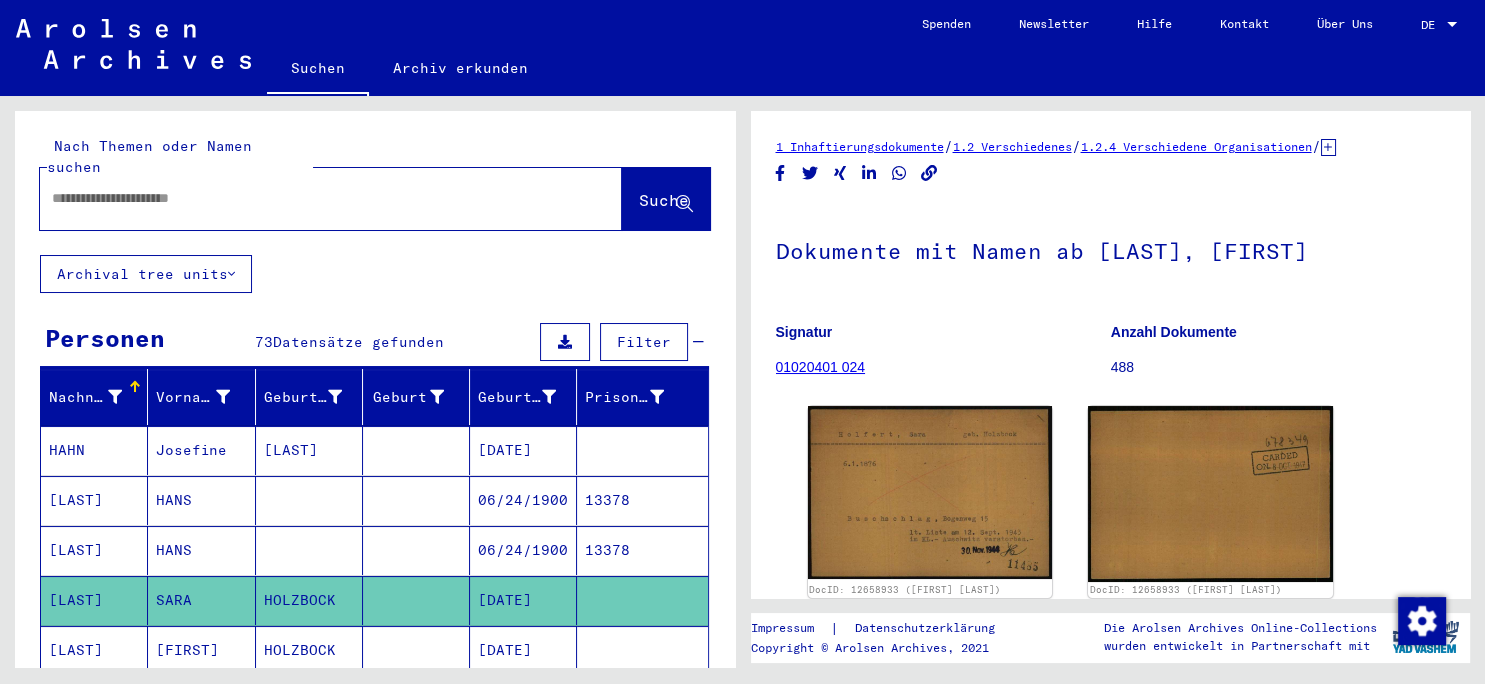 drag, startPoint x: 1453, startPoint y: 206, endPoint x: 1400, endPoint y: 186, distance: 56.648037 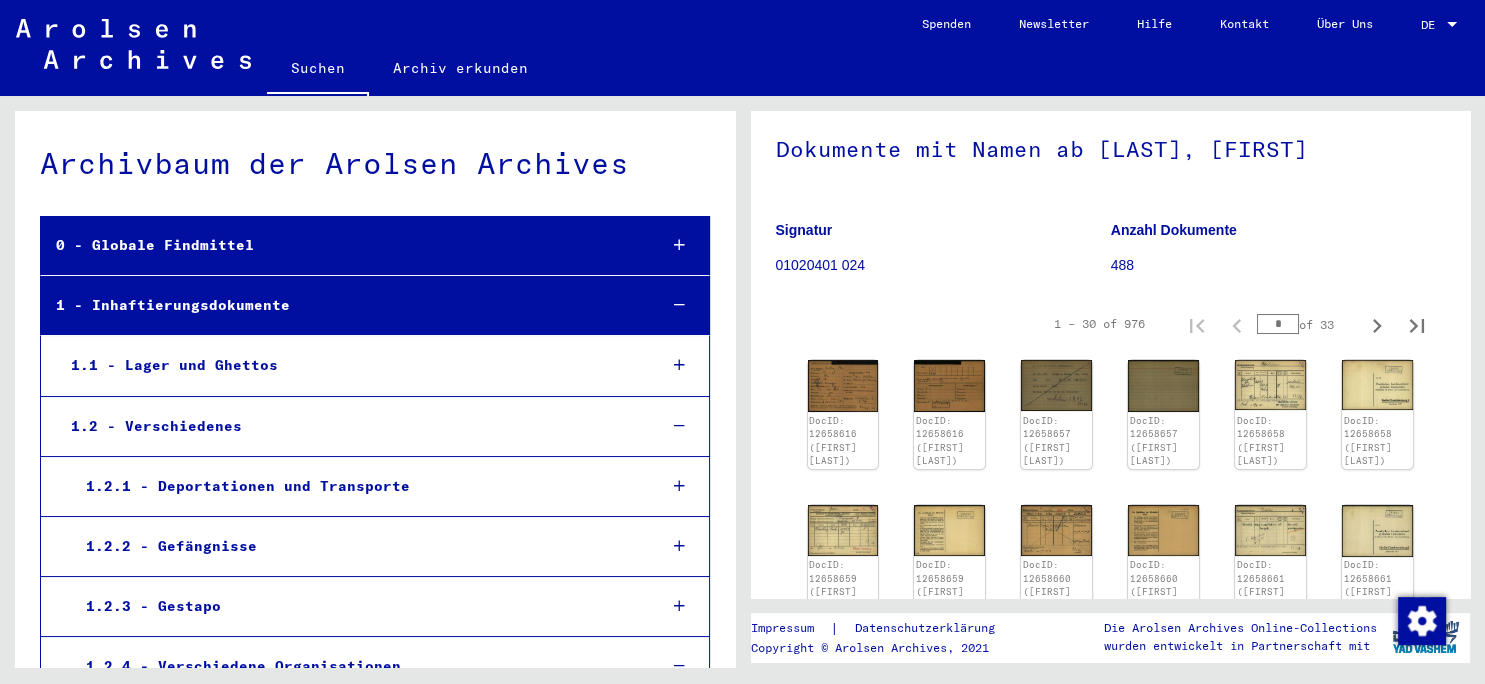 scroll, scrollTop: 0, scrollLeft: 0, axis: both 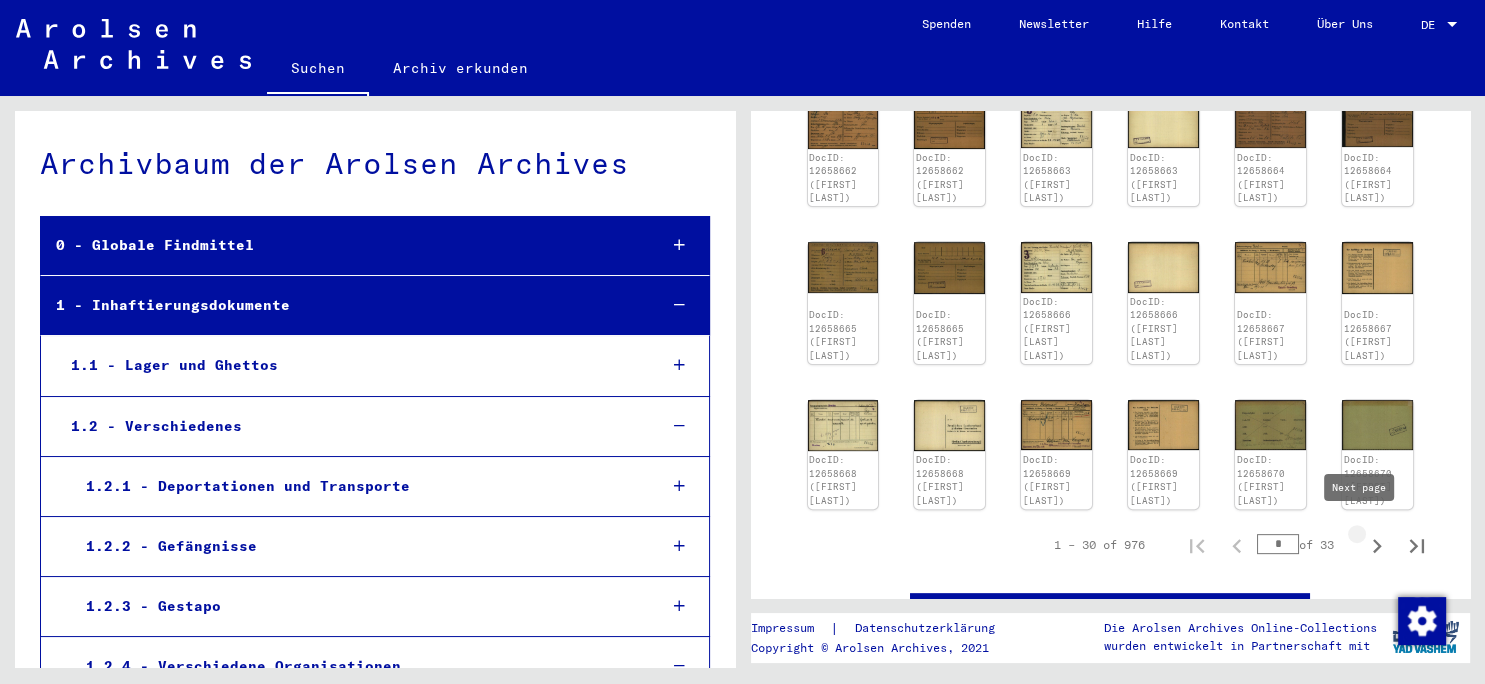 click 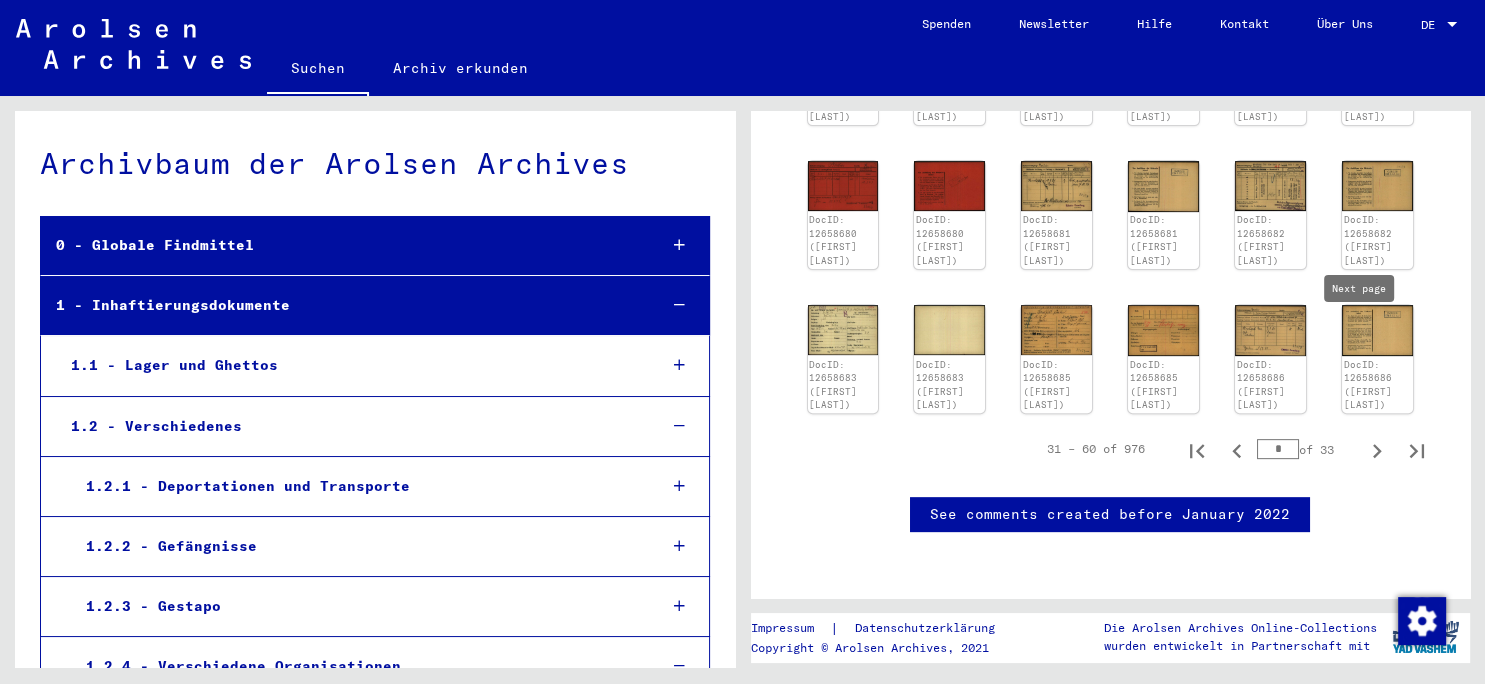 scroll, scrollTop: 854, scrollLeft: 0, axis: vertical 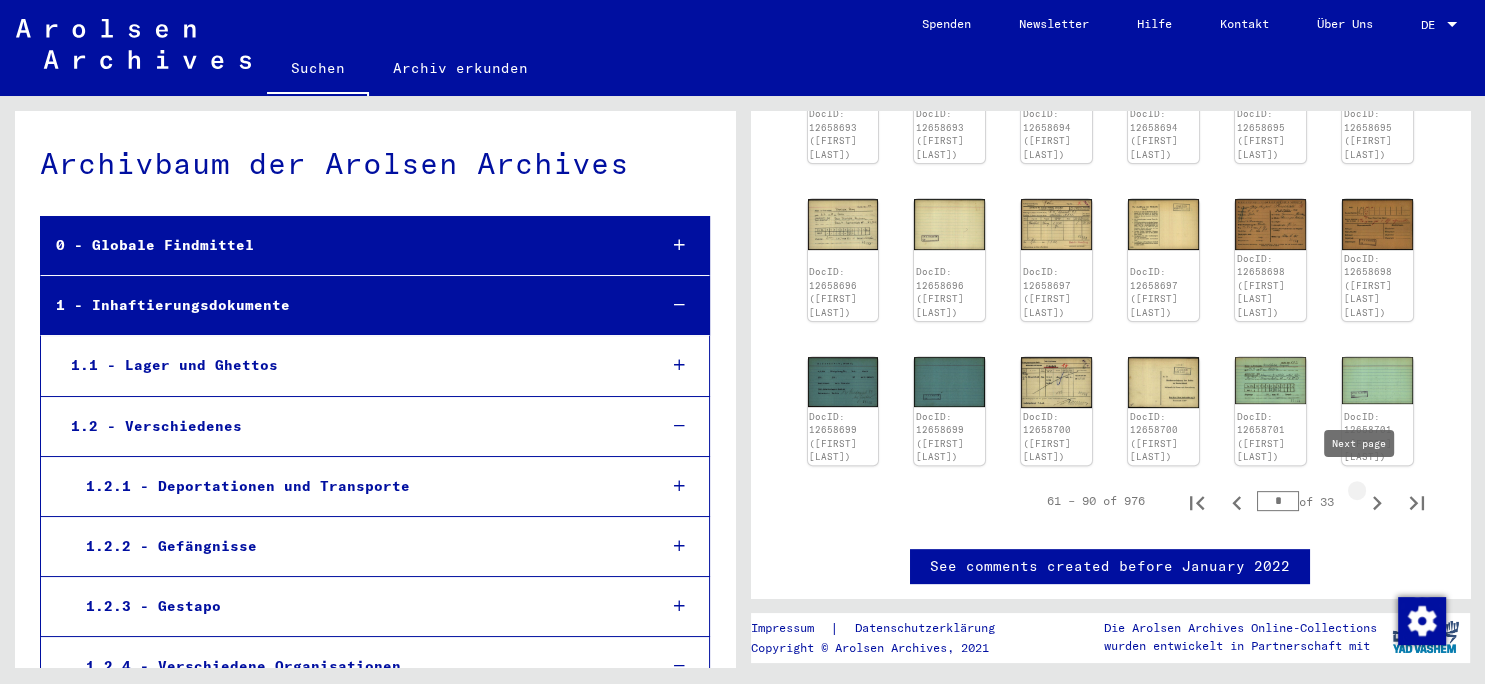 click 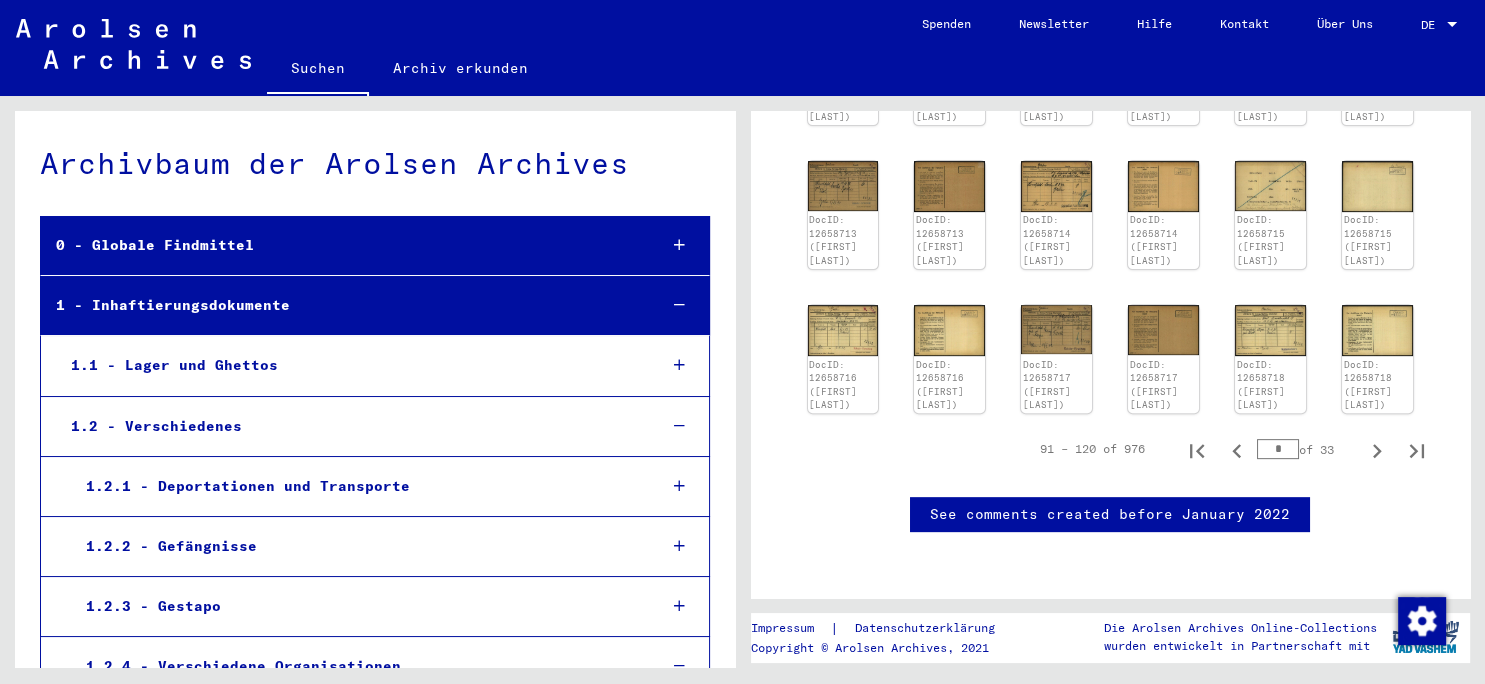 scroll, scrollTop: 894, scrollLeft: 0, axis: vertical 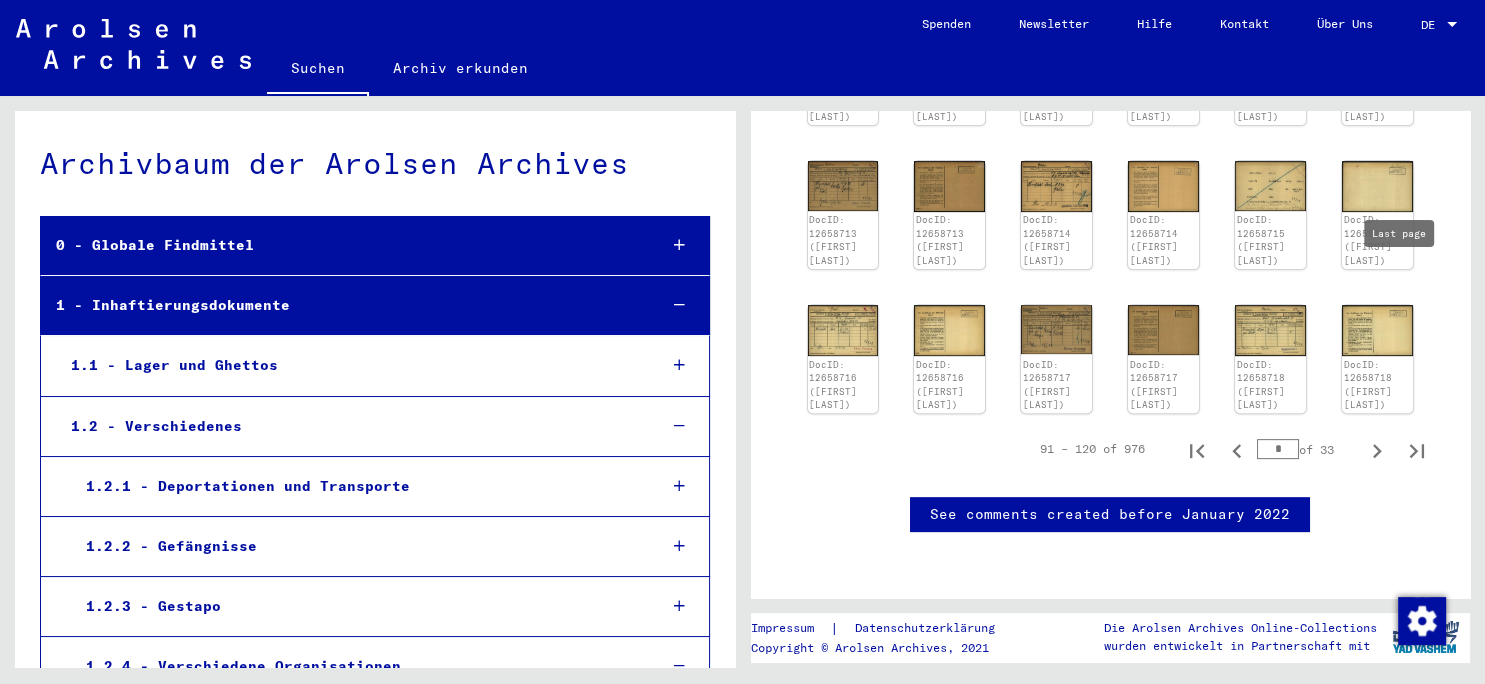 drag, startPoint x: 1449, startPoint y: 381, endPoint x: 1418, endPoint y: 266, distance: 119.104996 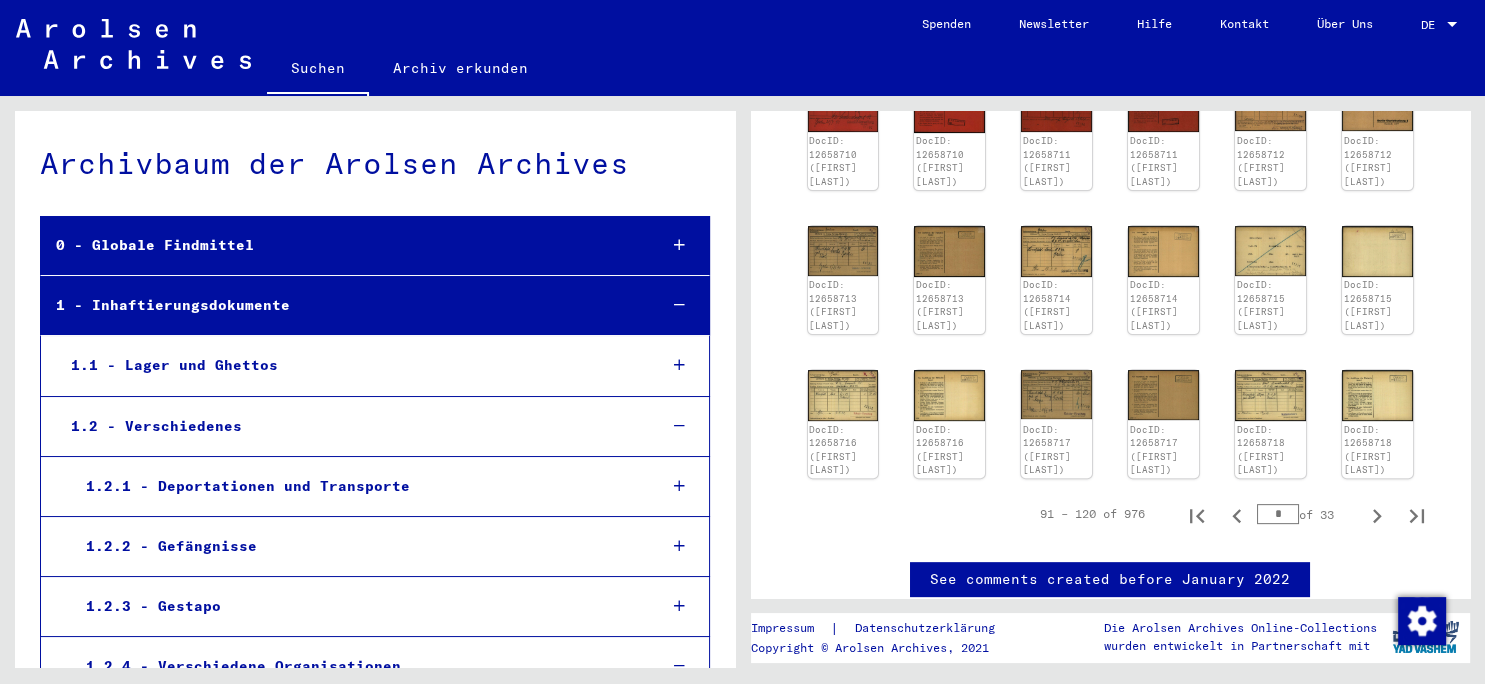 scroll, scrollTop: 664, scrollLeft: 0, axis: vertical 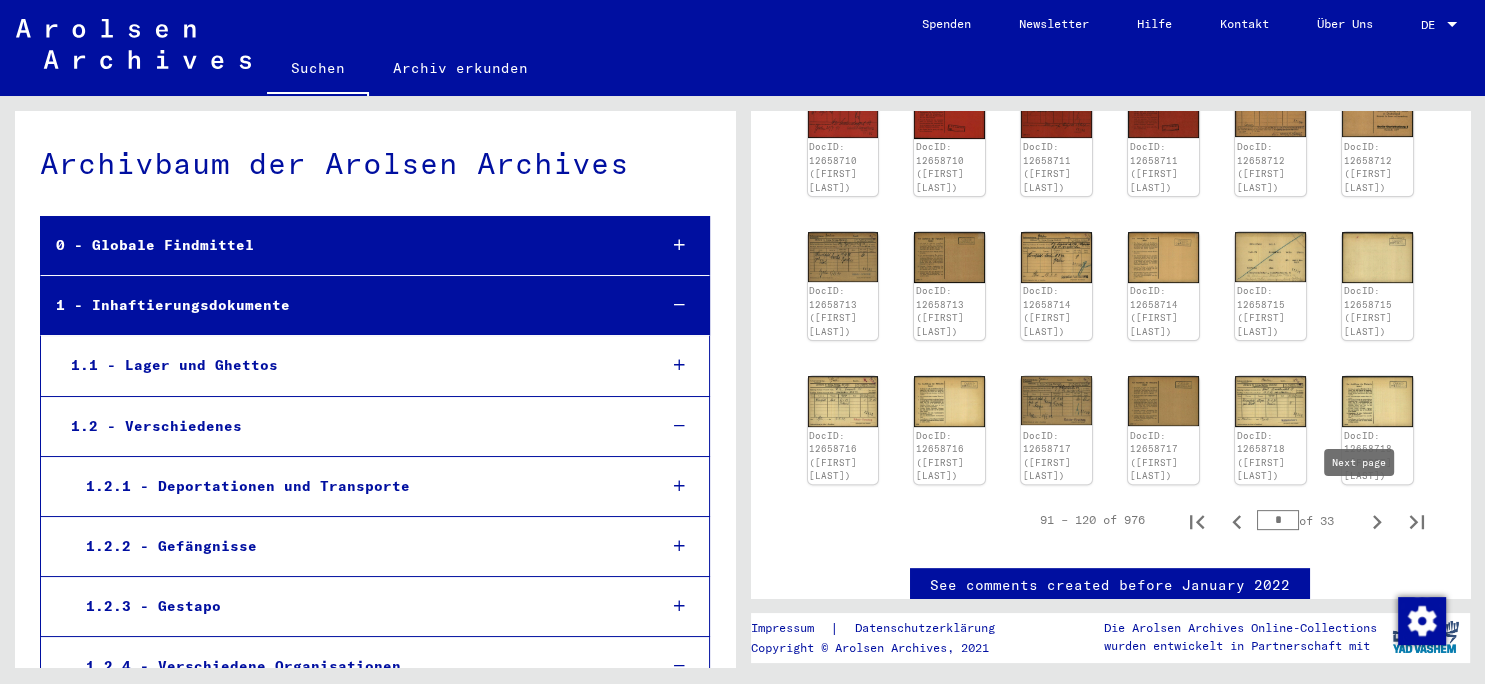 click 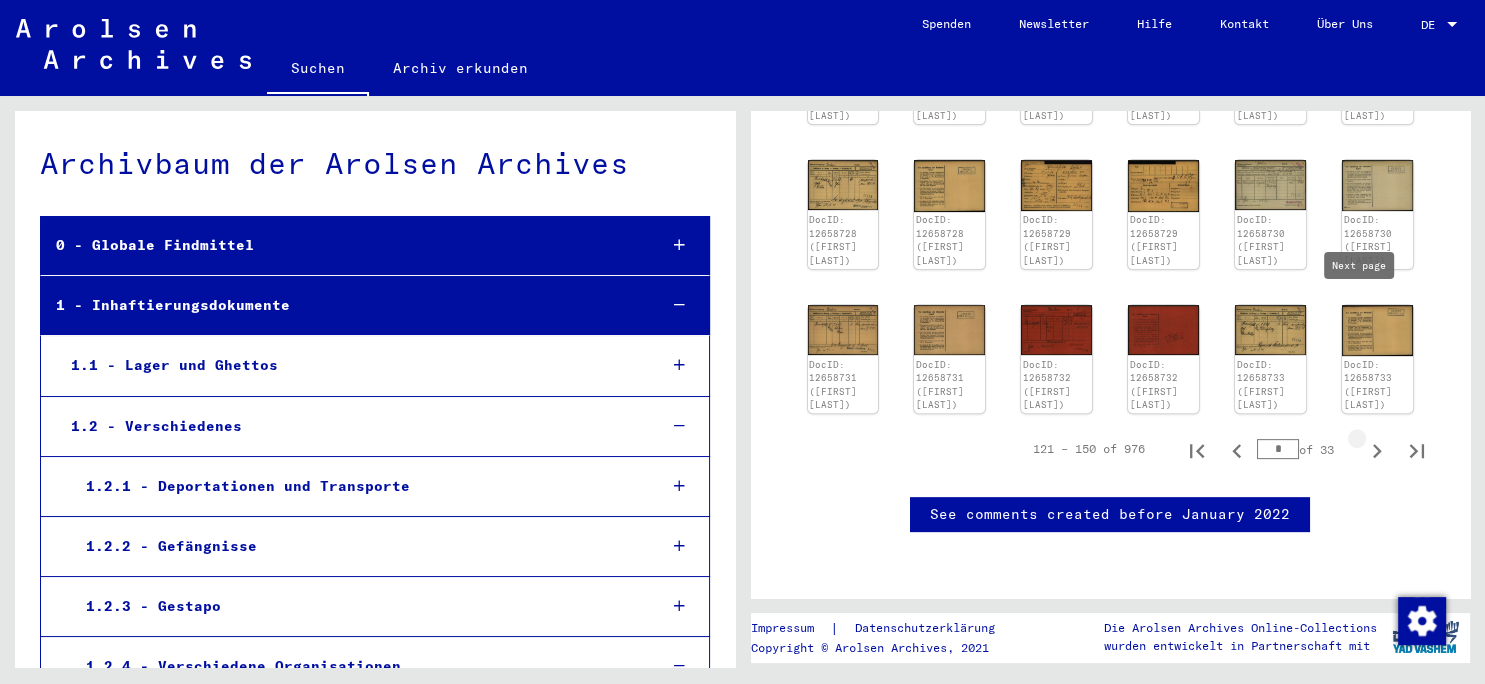 click 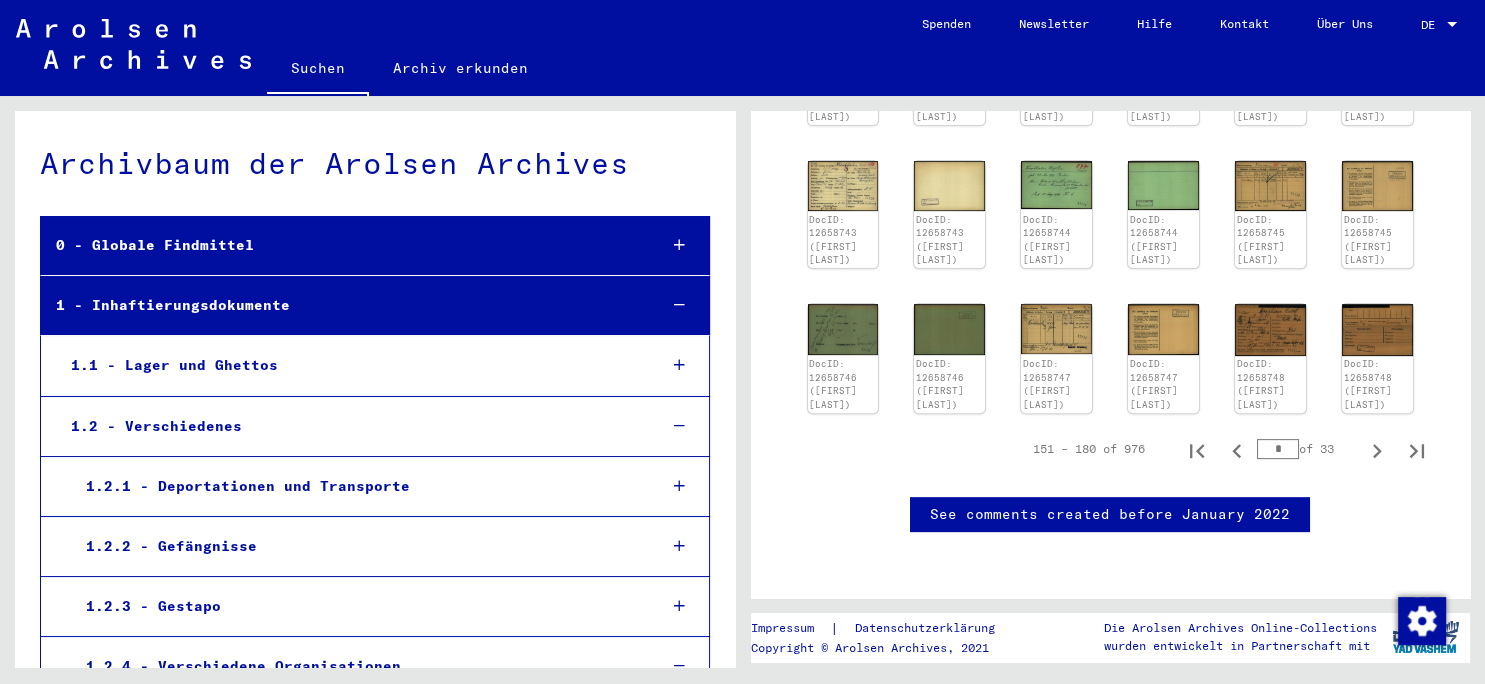 scroll, scrollTop: 1133, scrollLeft: 0, axis: vertical 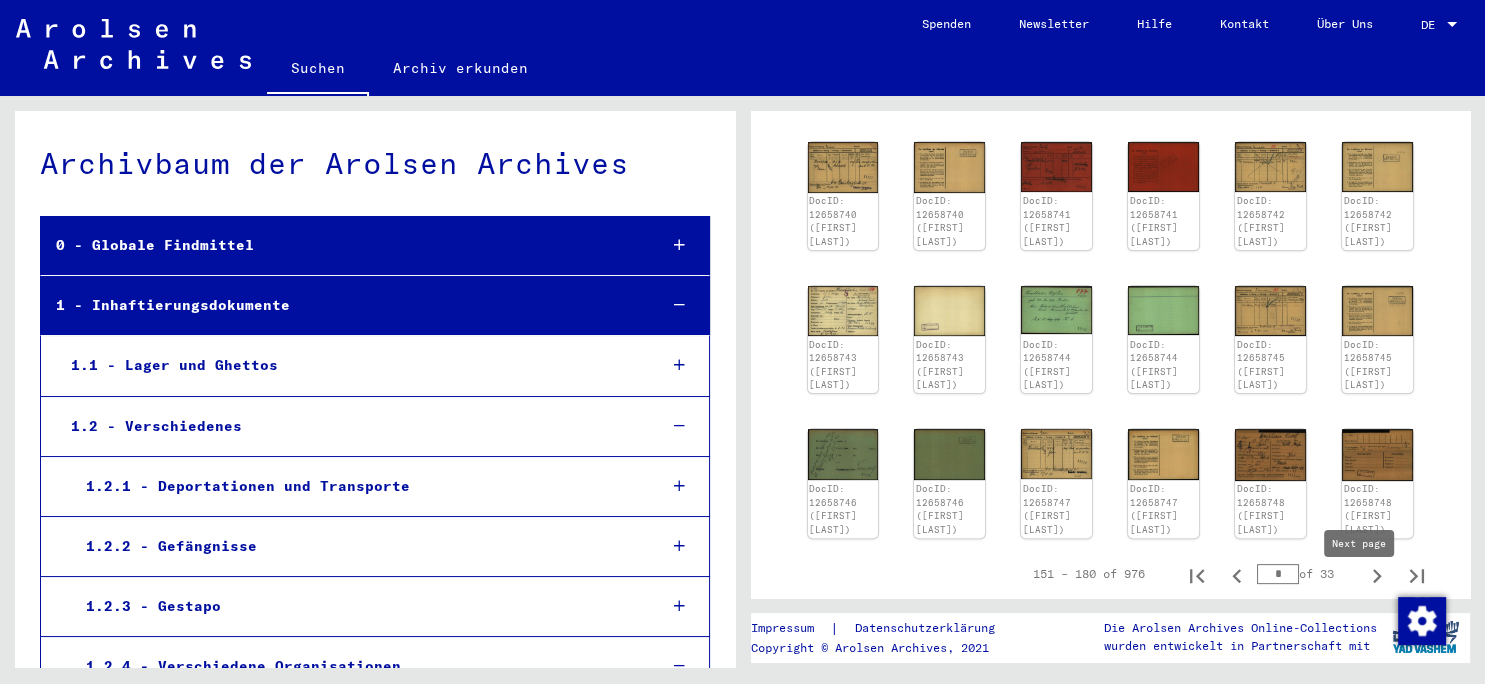 click 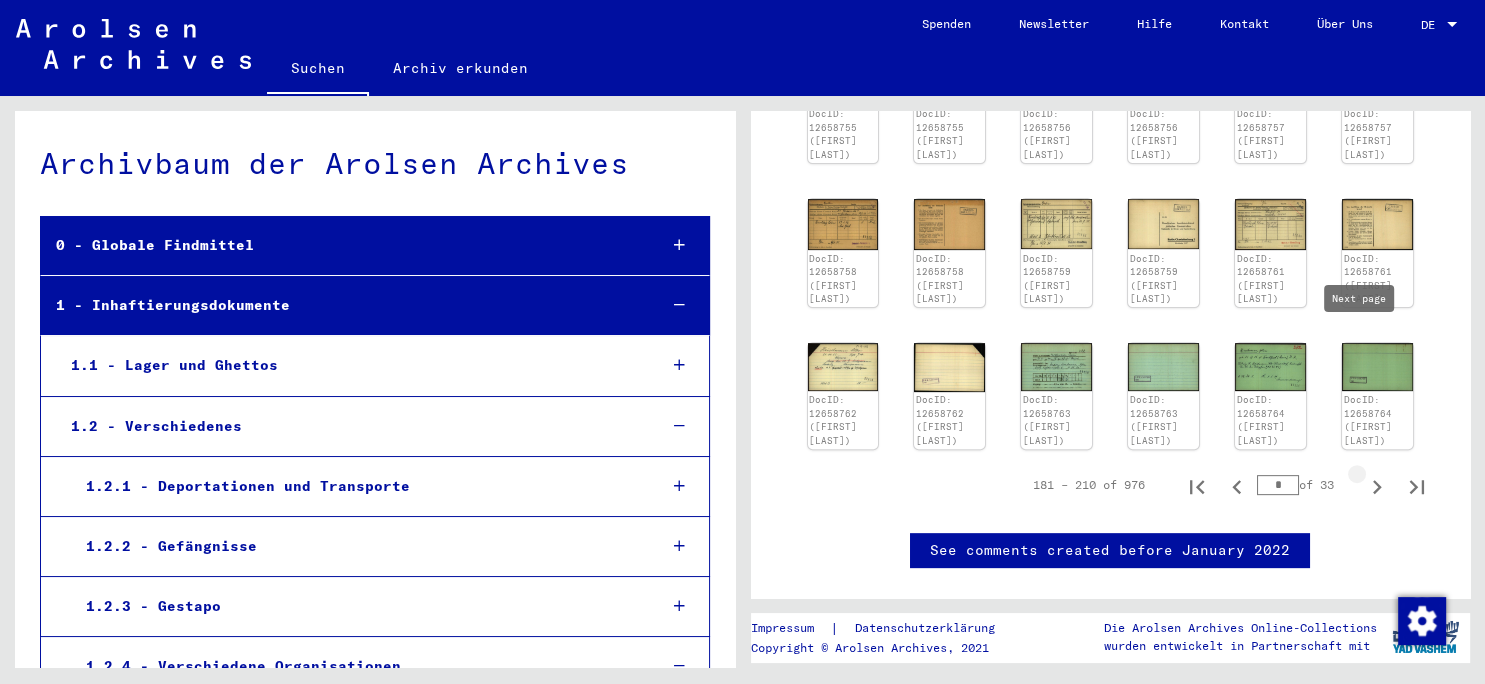 click 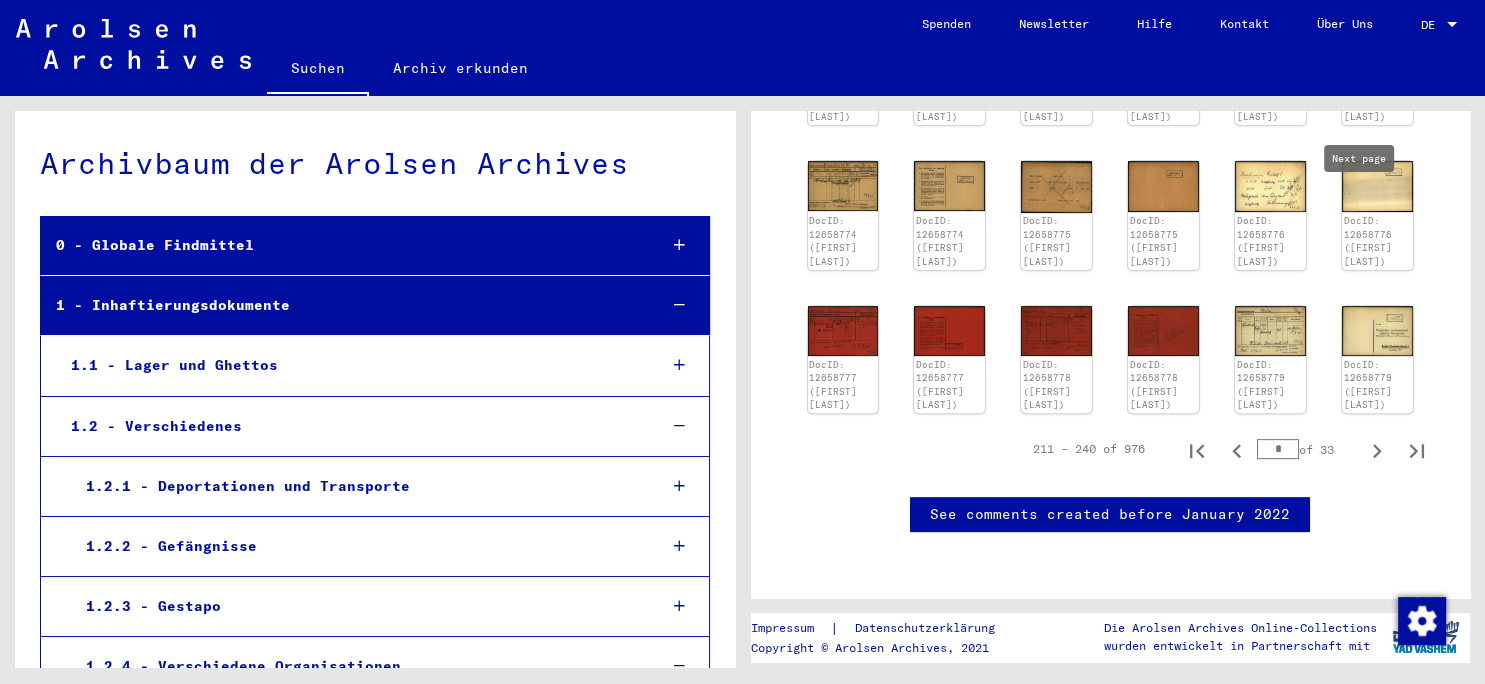 scroll, scrollTop: 873, scrollLeft: 0, axis: vertical 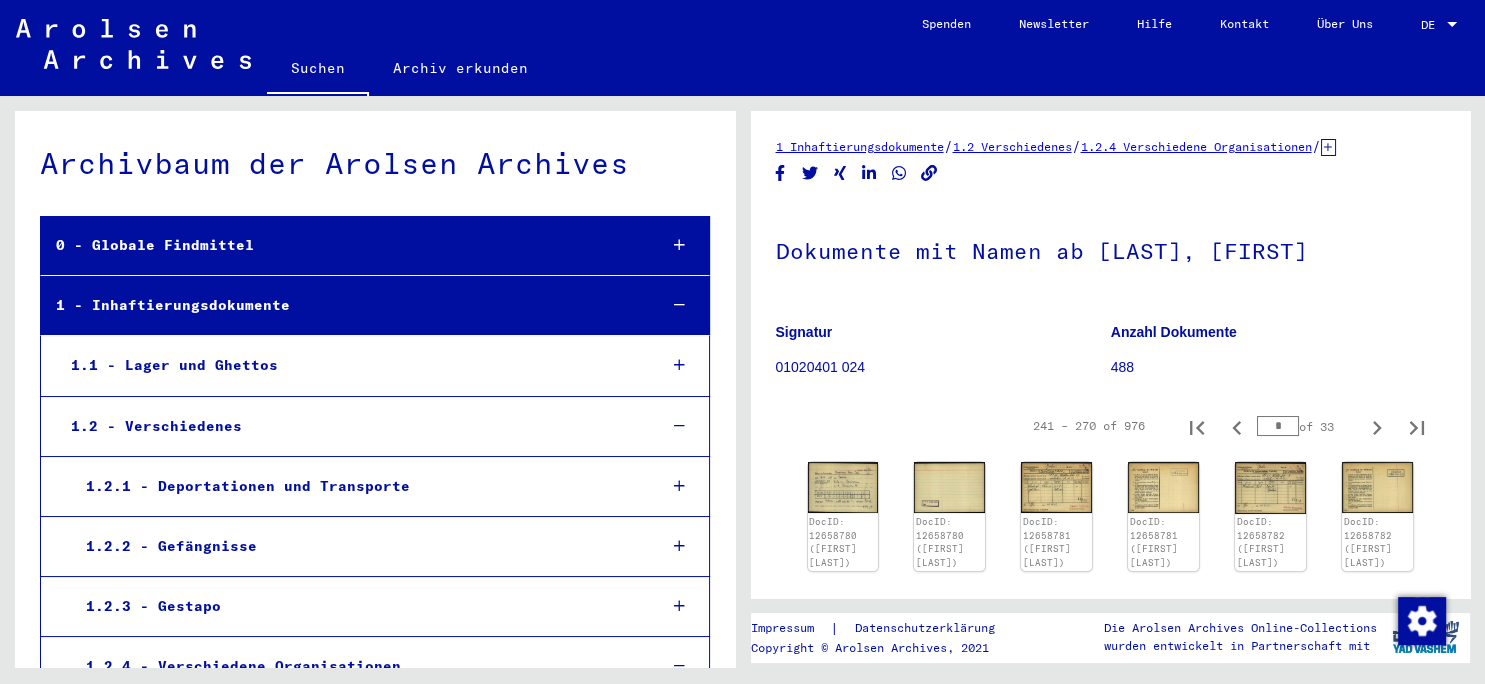 click on "*" at bounding box center [1278, 426] 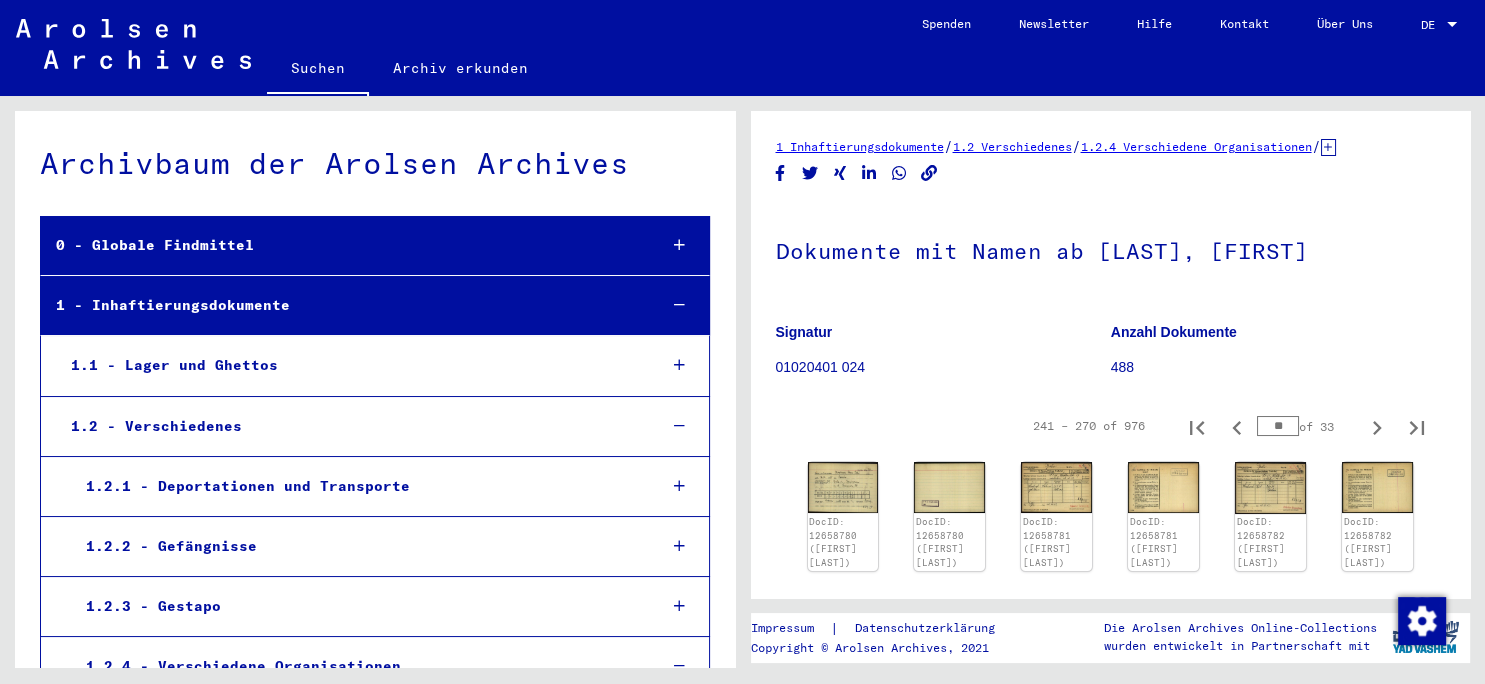 type on "*" 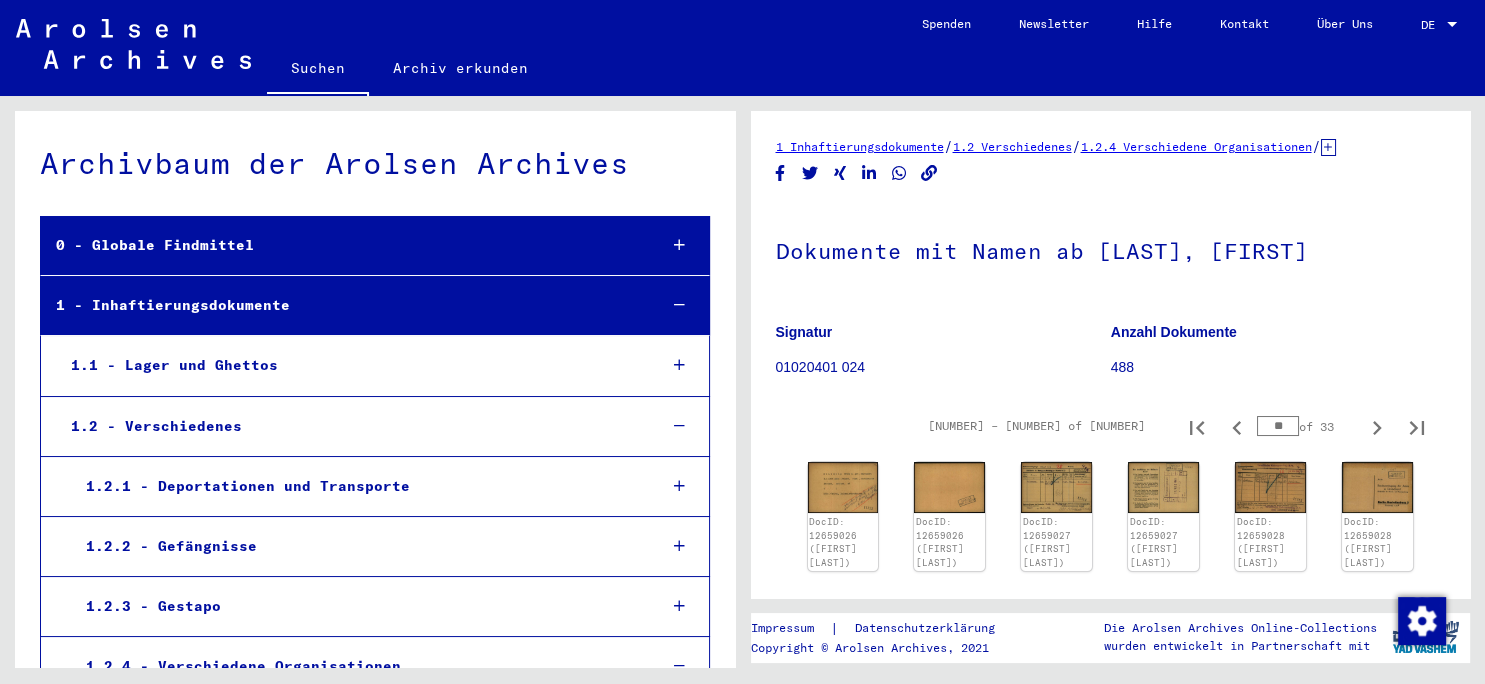click on "**" at bounding box center [1278, 426] 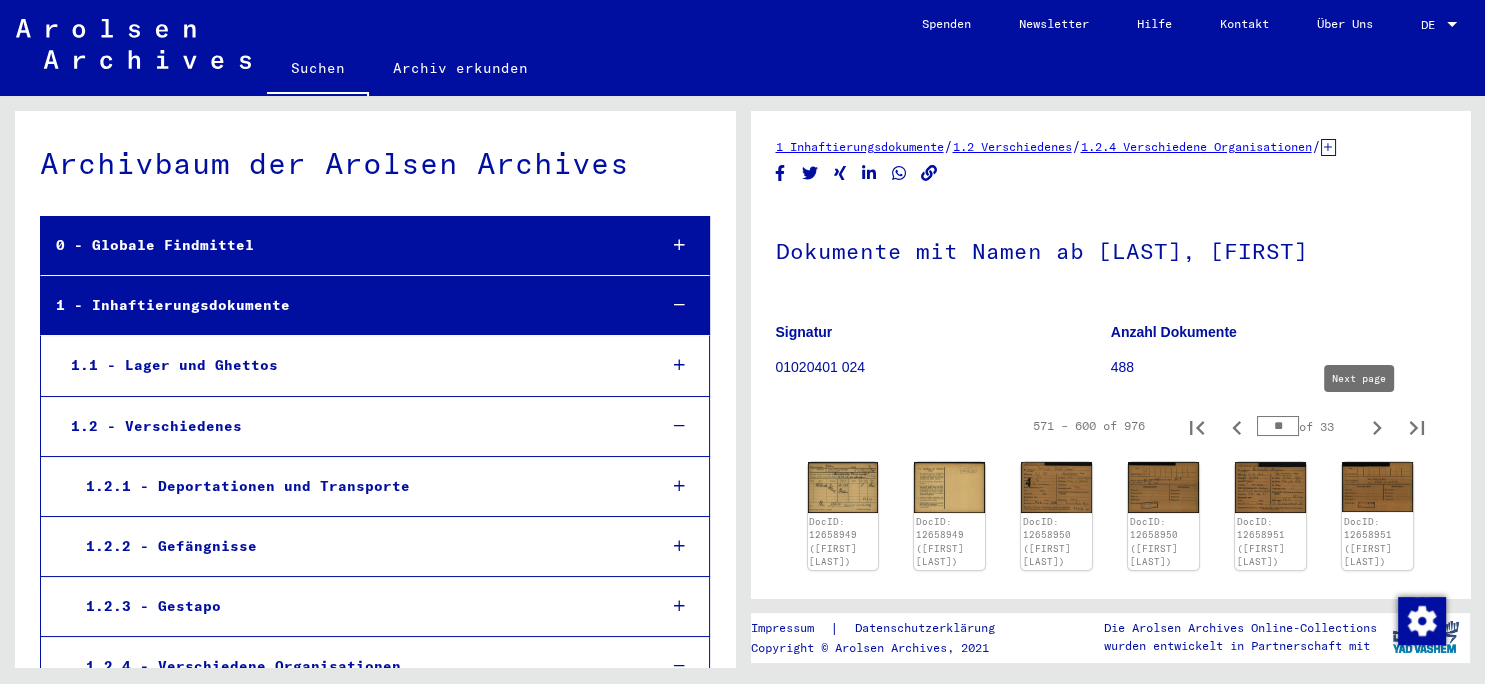 type on "*" 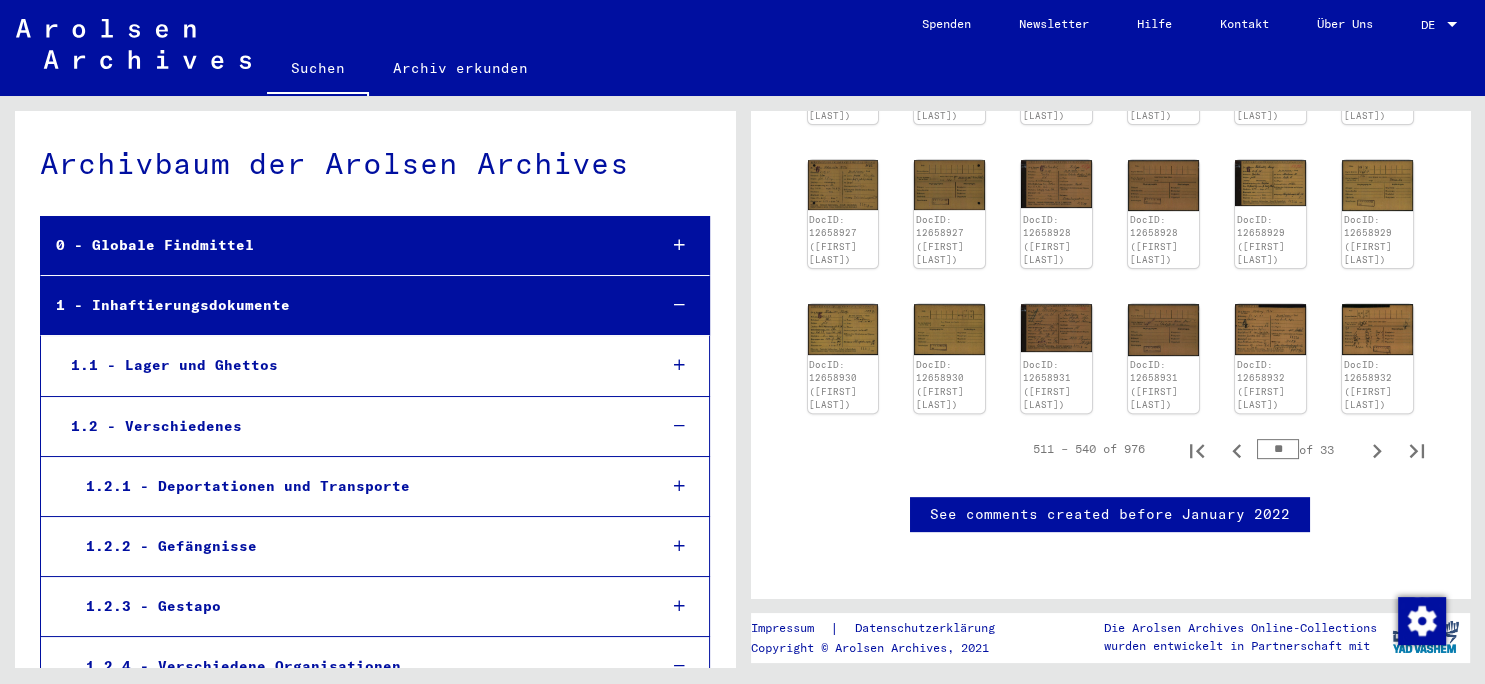 scroll, scrollTop: 730, scrollLeft: 0, axis: vertical 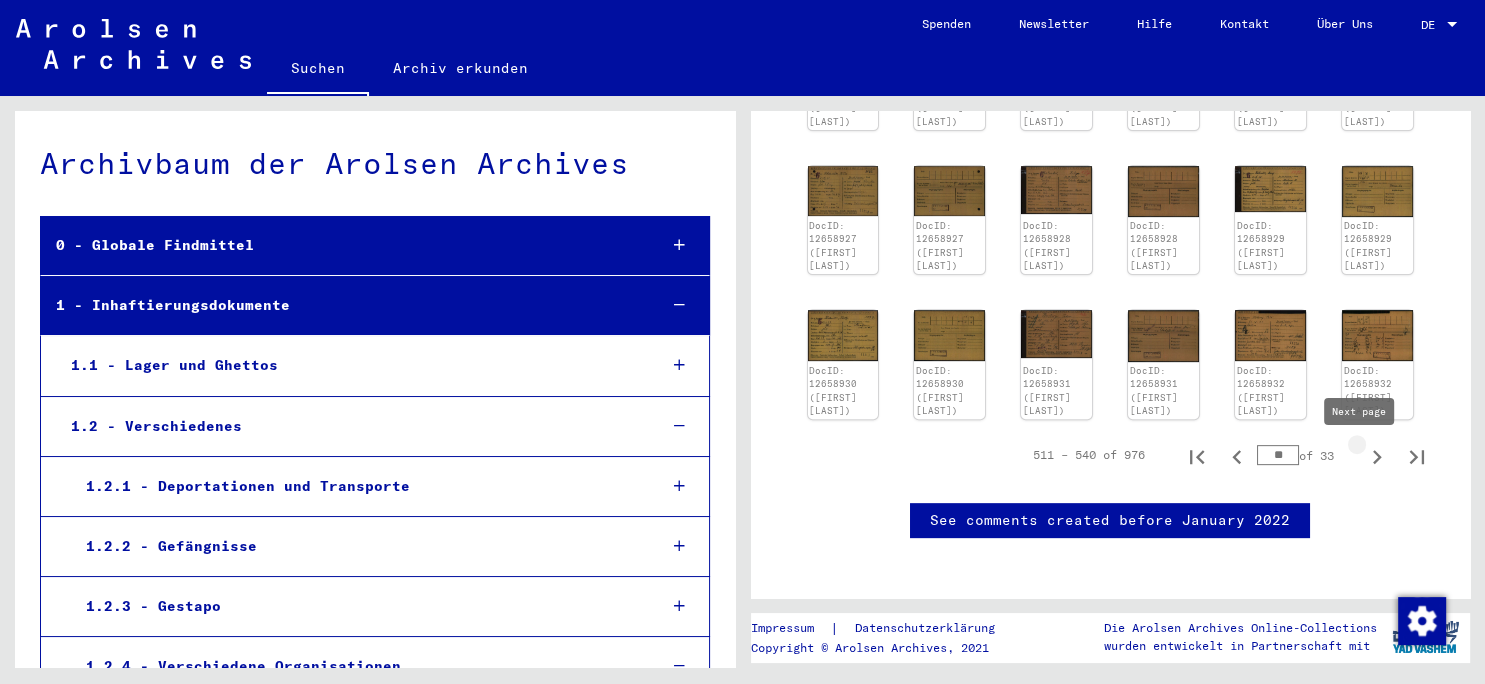 click 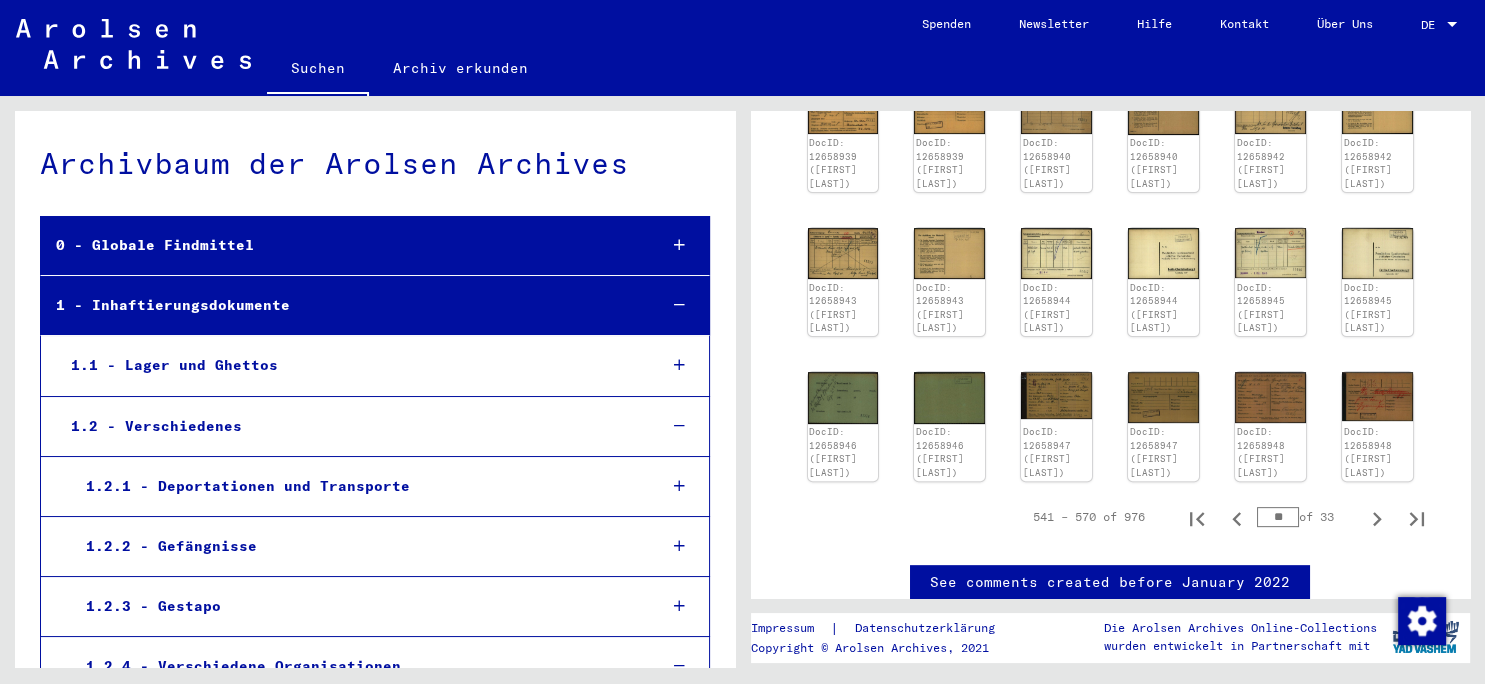 scroll, scrollTop: 670, scrollLeft: 0, axis: vertical 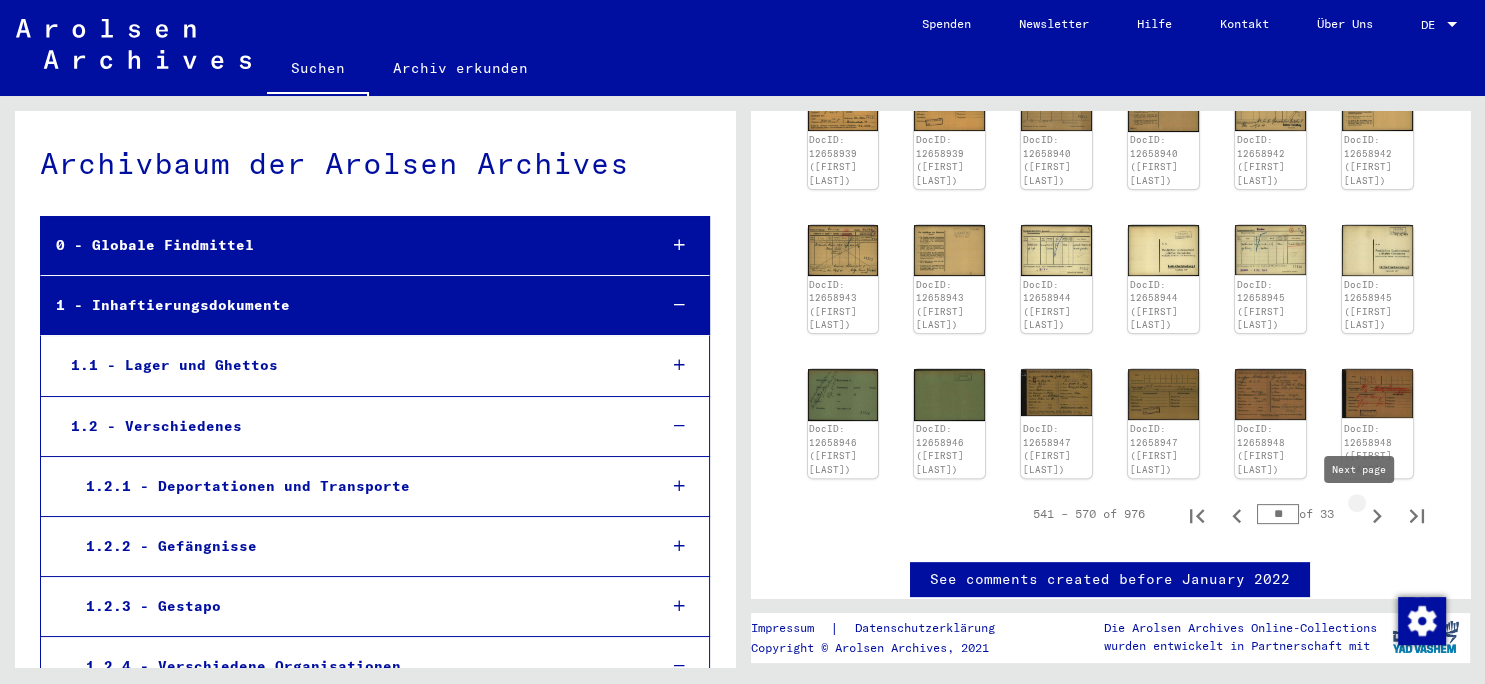 click 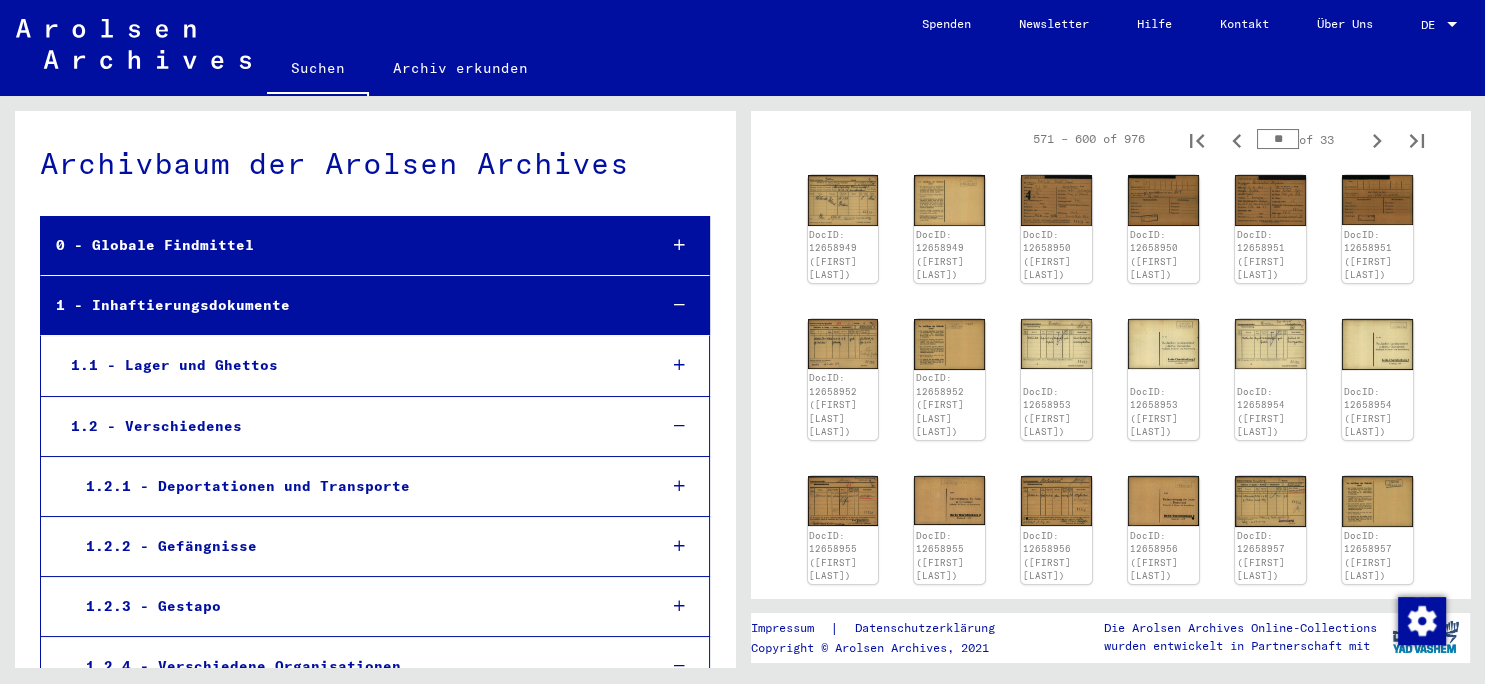 scroll, scrollTop: 271, scrollLeft: 0, axis: vertical 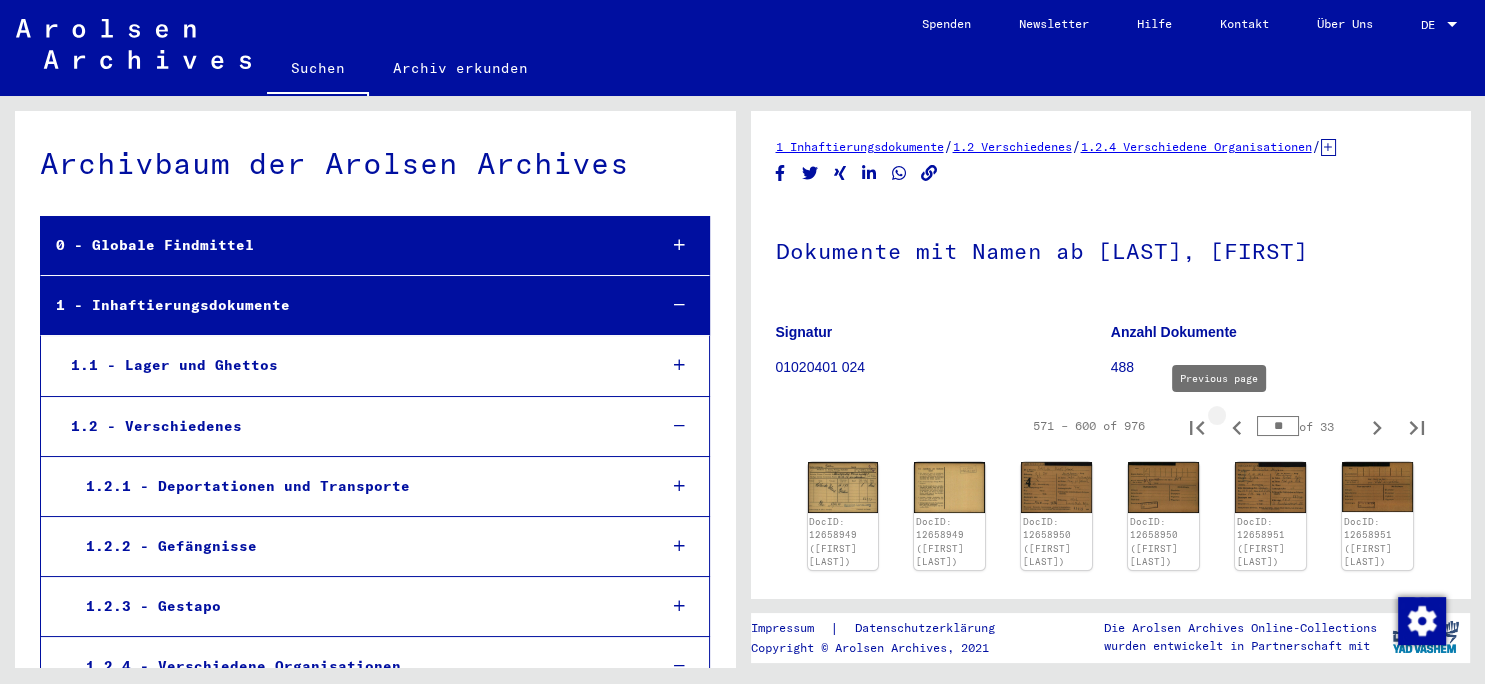 click 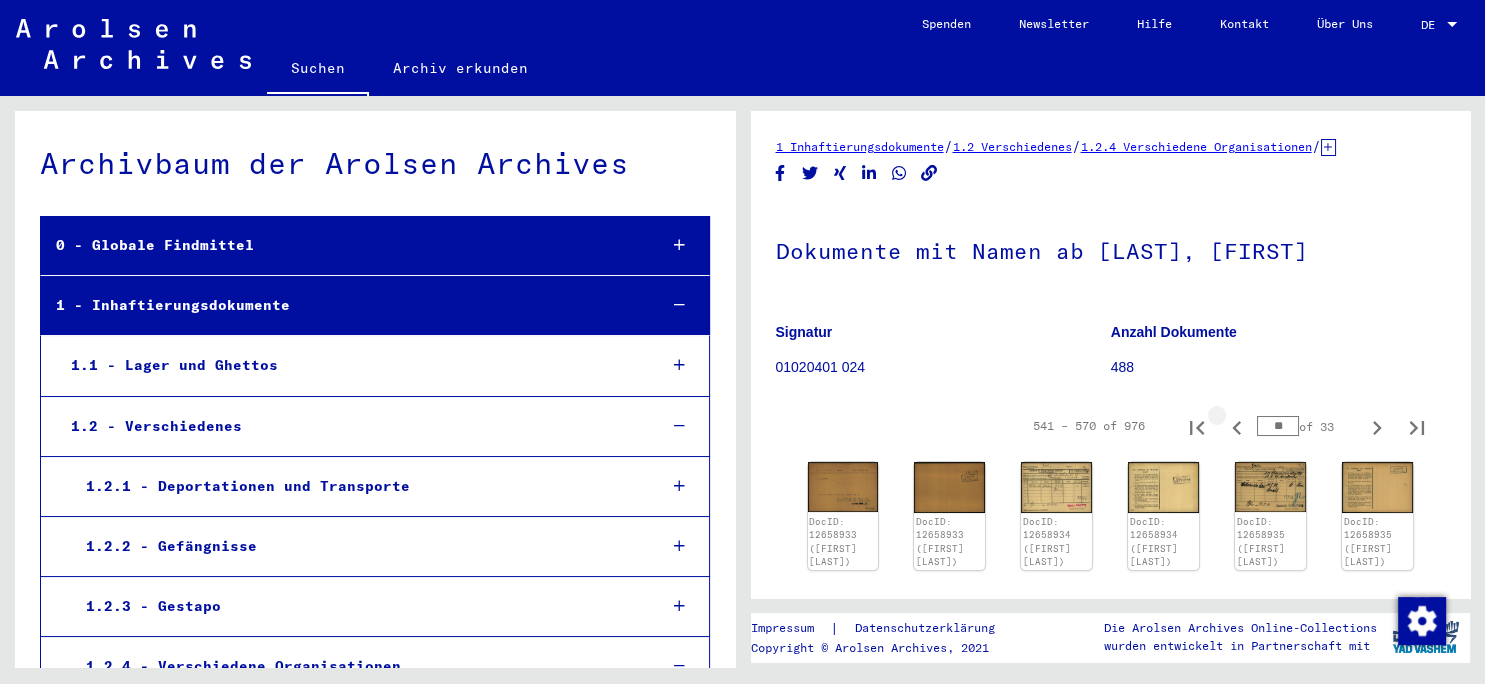 click 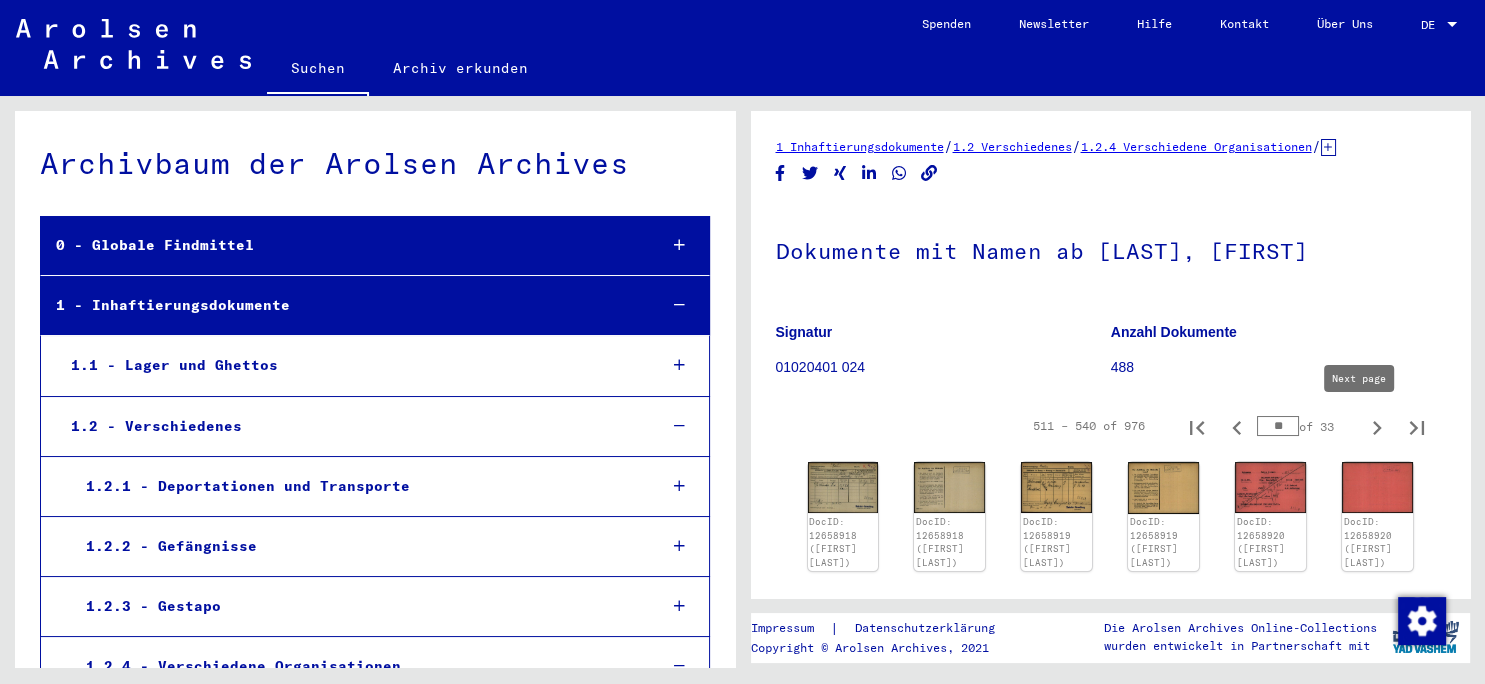 click 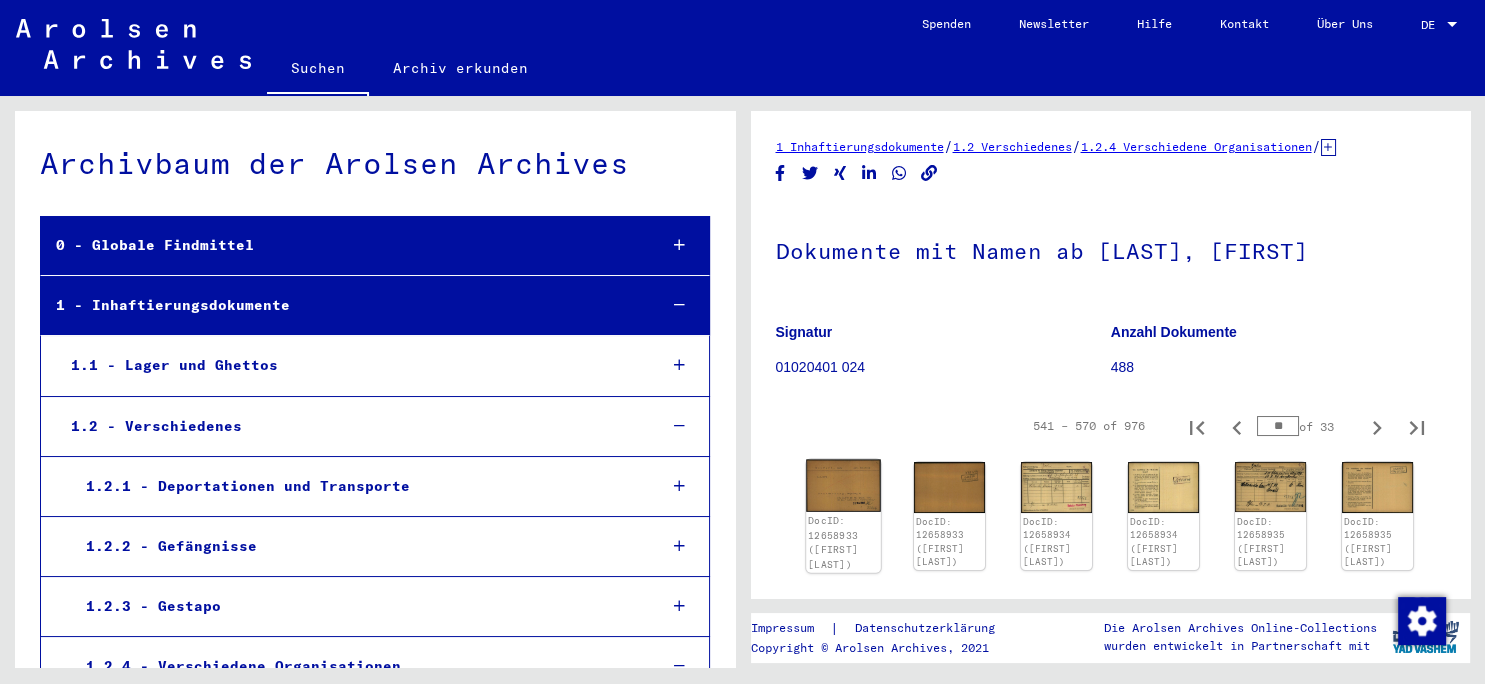 click on "DocID: 12658933 ([FIRST] [LAST])" 